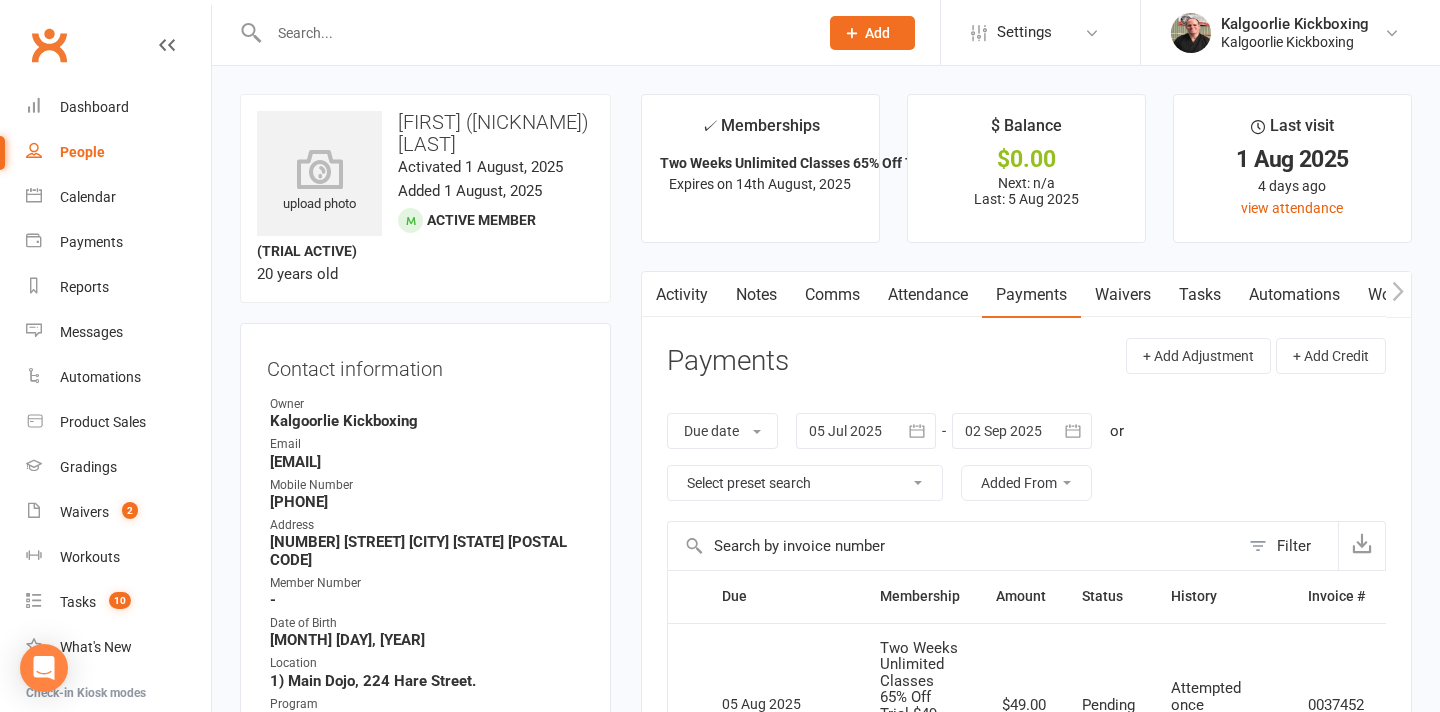scroll, scrollTop: 0, scrollLeft: 0, axis: both 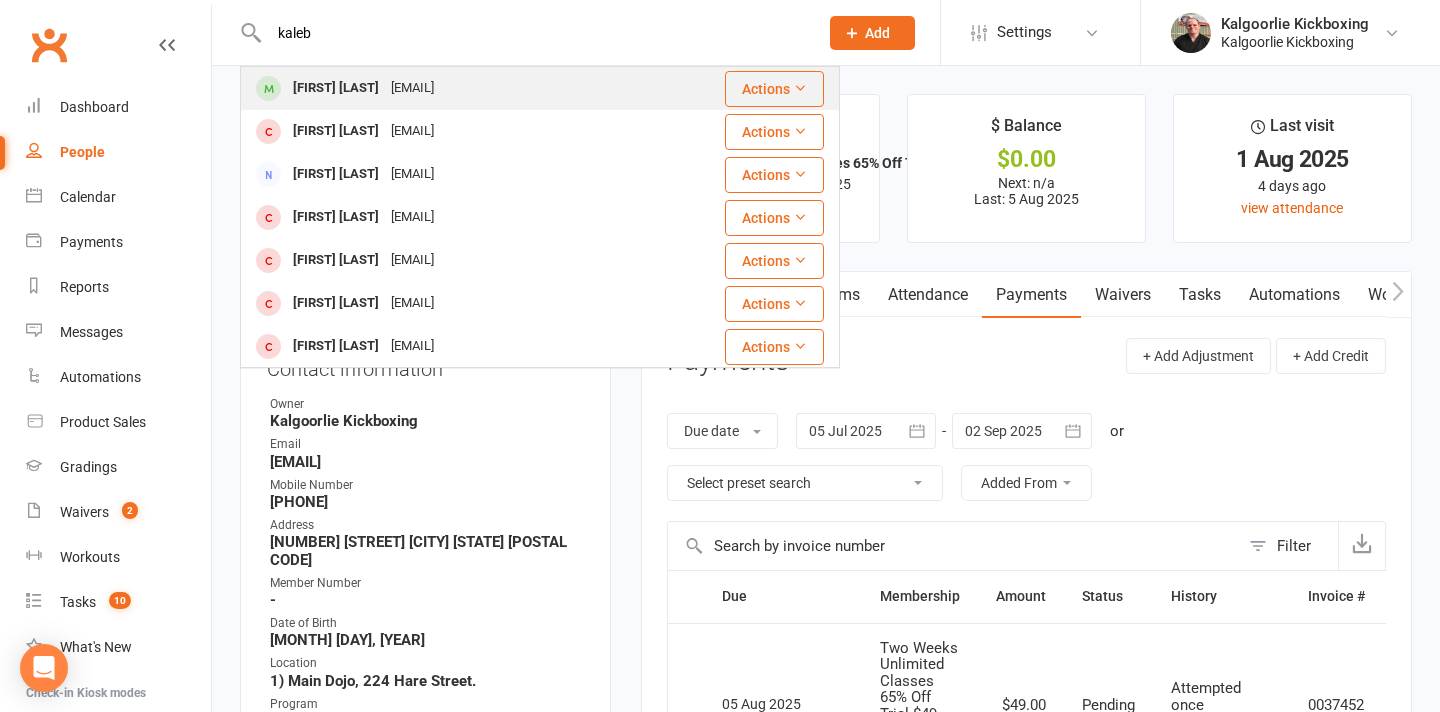 type on "kaleb" 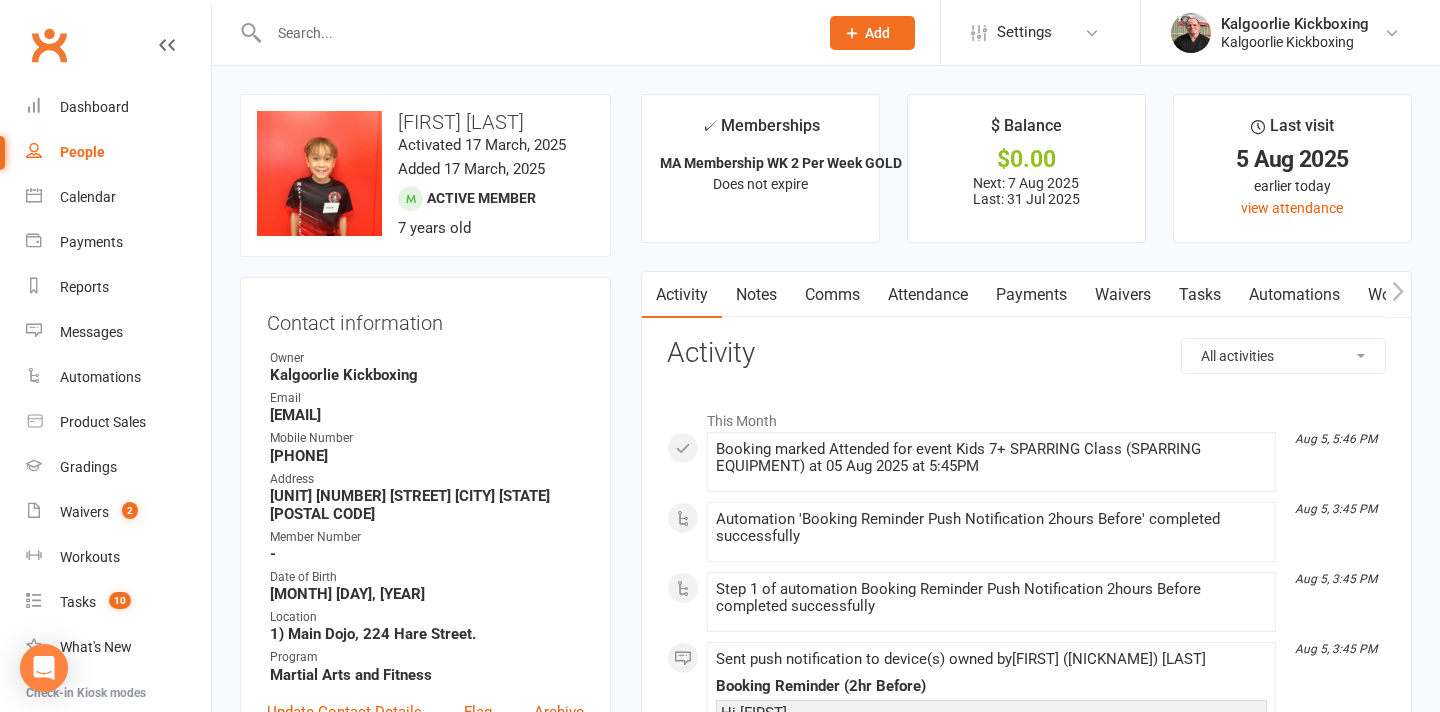 click at bounding box center (533, 33) 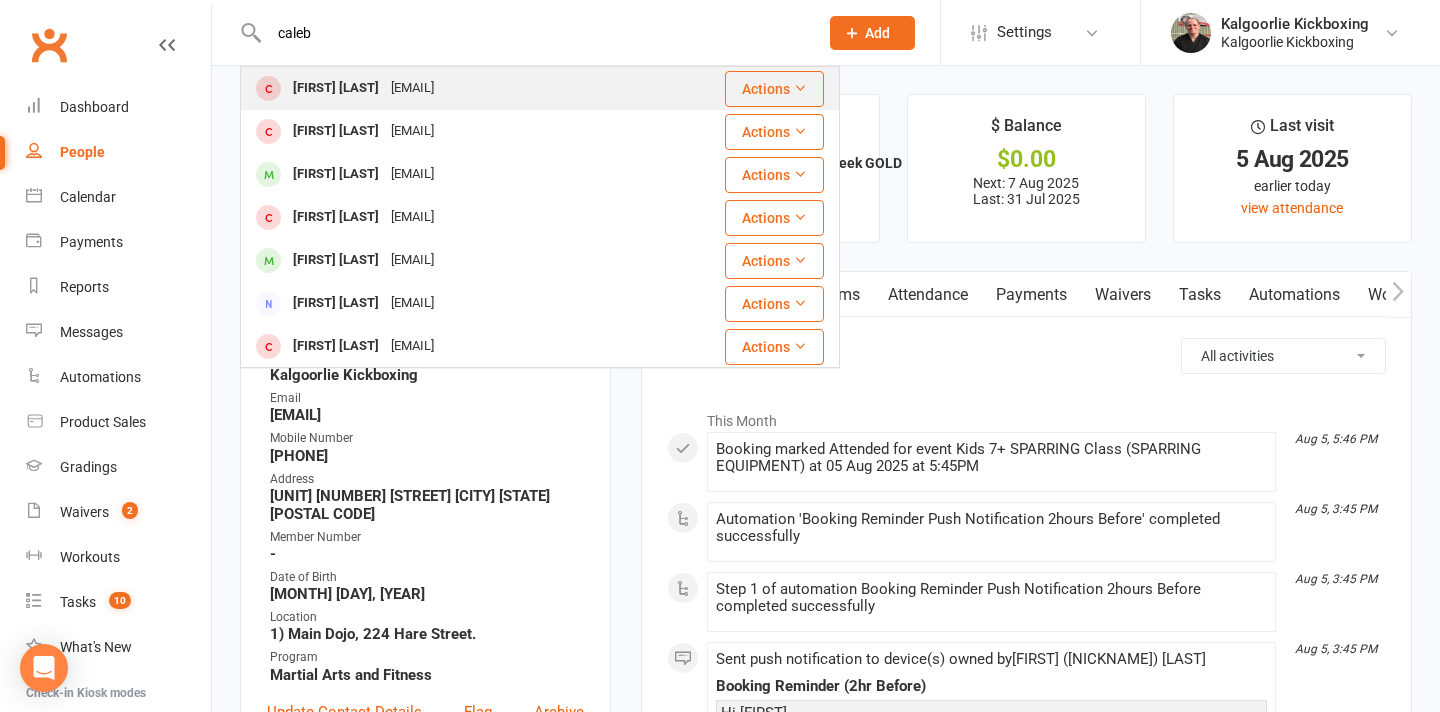 type on "caleb" 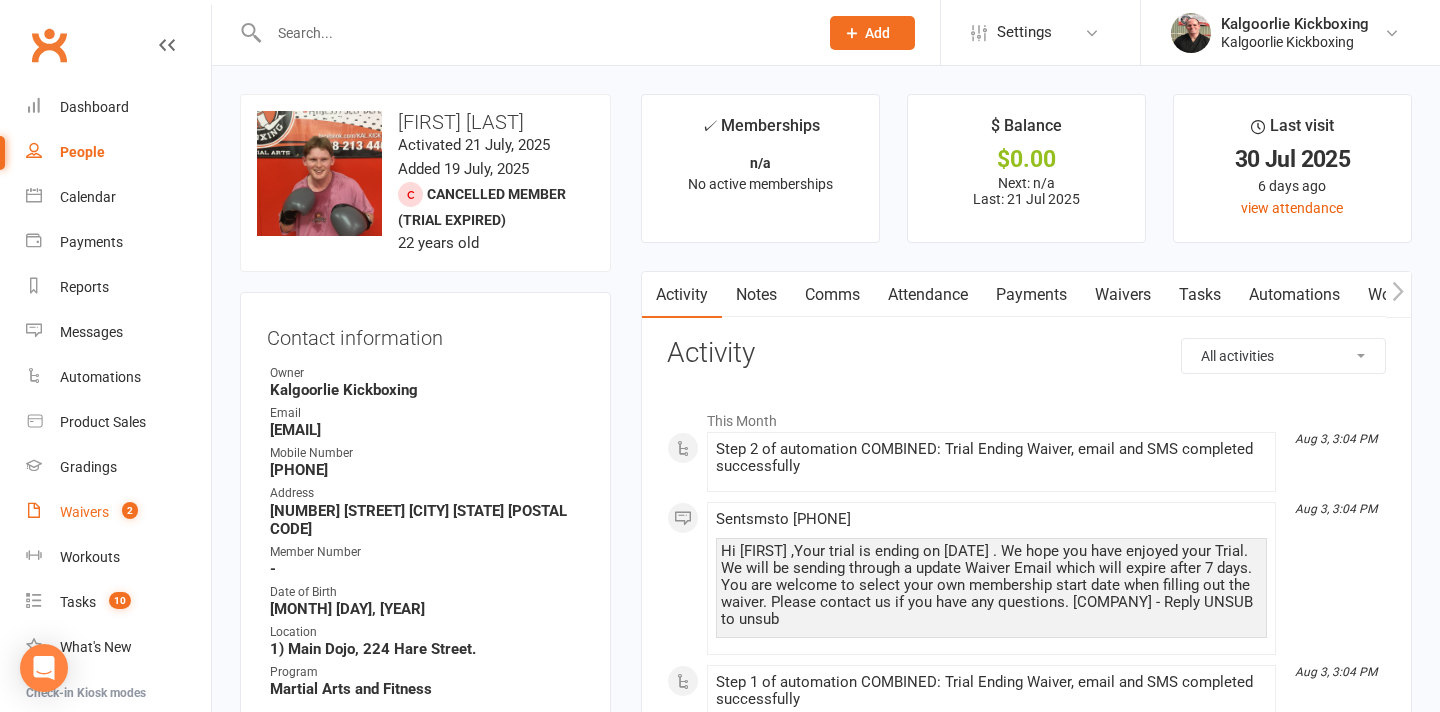 click on "Waivers" at bounding box center (84, 512) 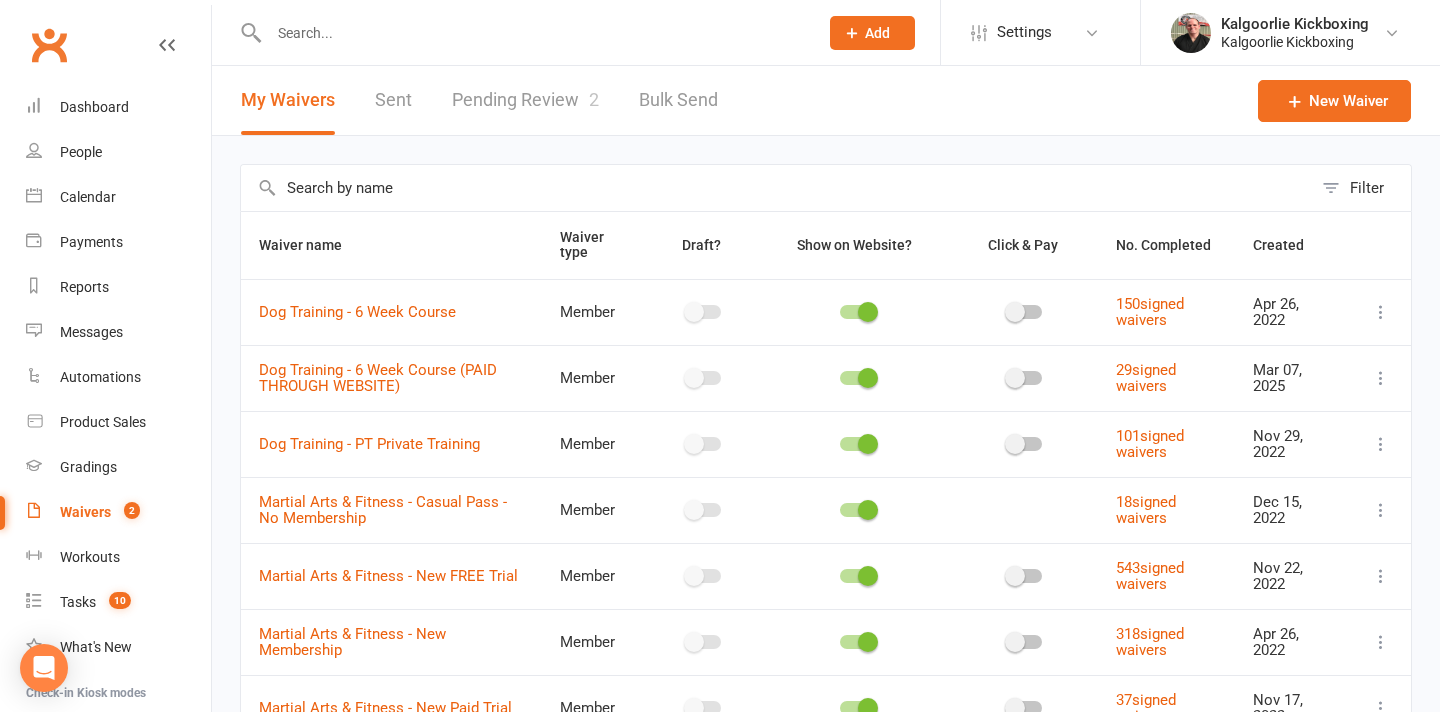 click on "Pending Review 2" at bounding box center [525, 100] 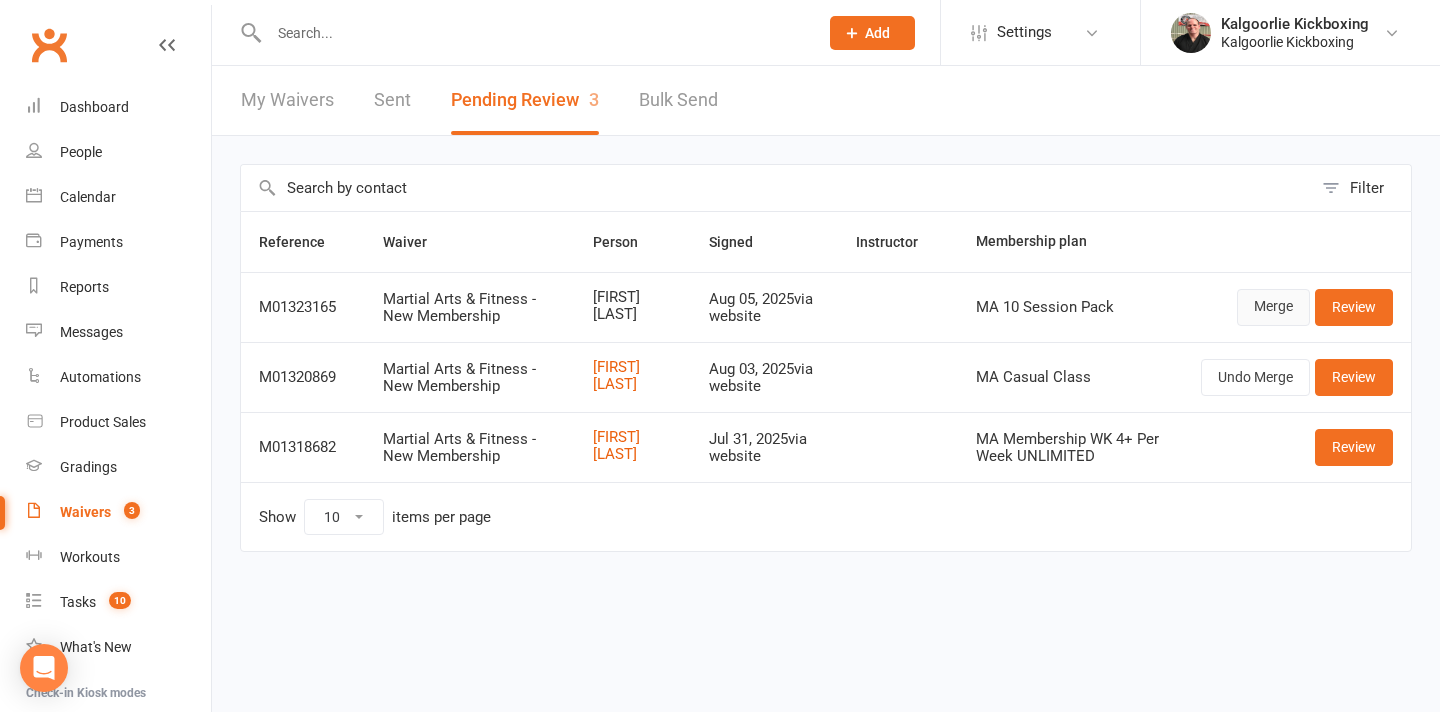 click on "Merge" at bounding box center [1273, 307] 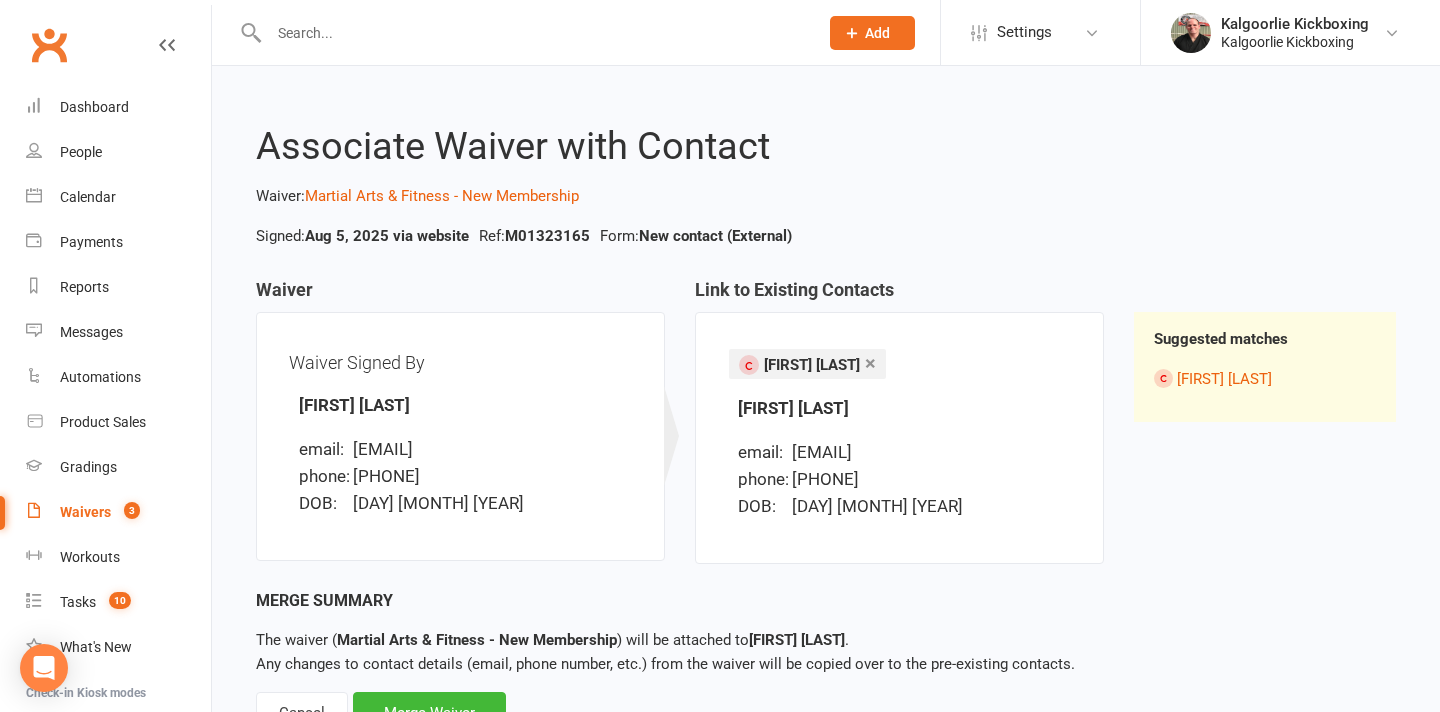 scroll, scrollTop: 83, scrollLeft: 0, axis: vertical 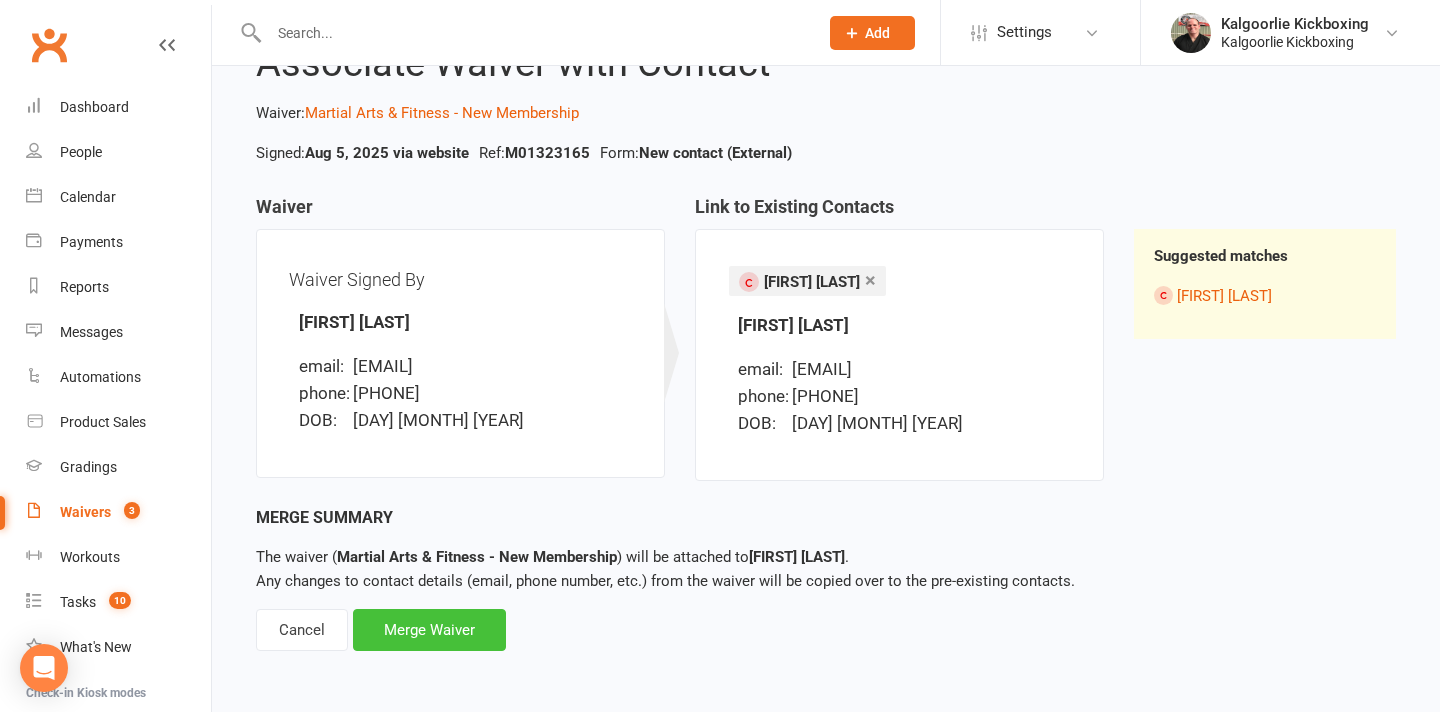 click on "Merge Waiver" at bounding box center (429, 630) 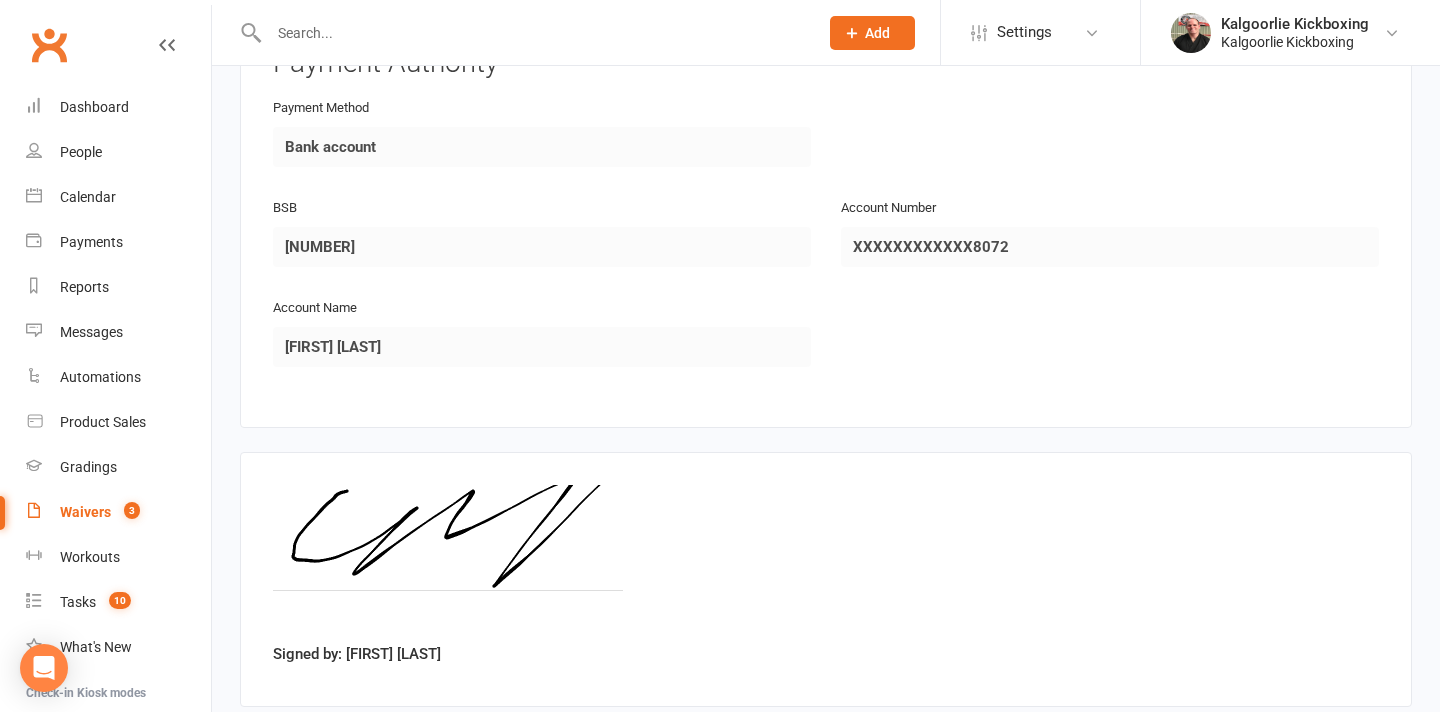 scroll, scrollTop: 2318, scrollLeft: 0, axis: vertical 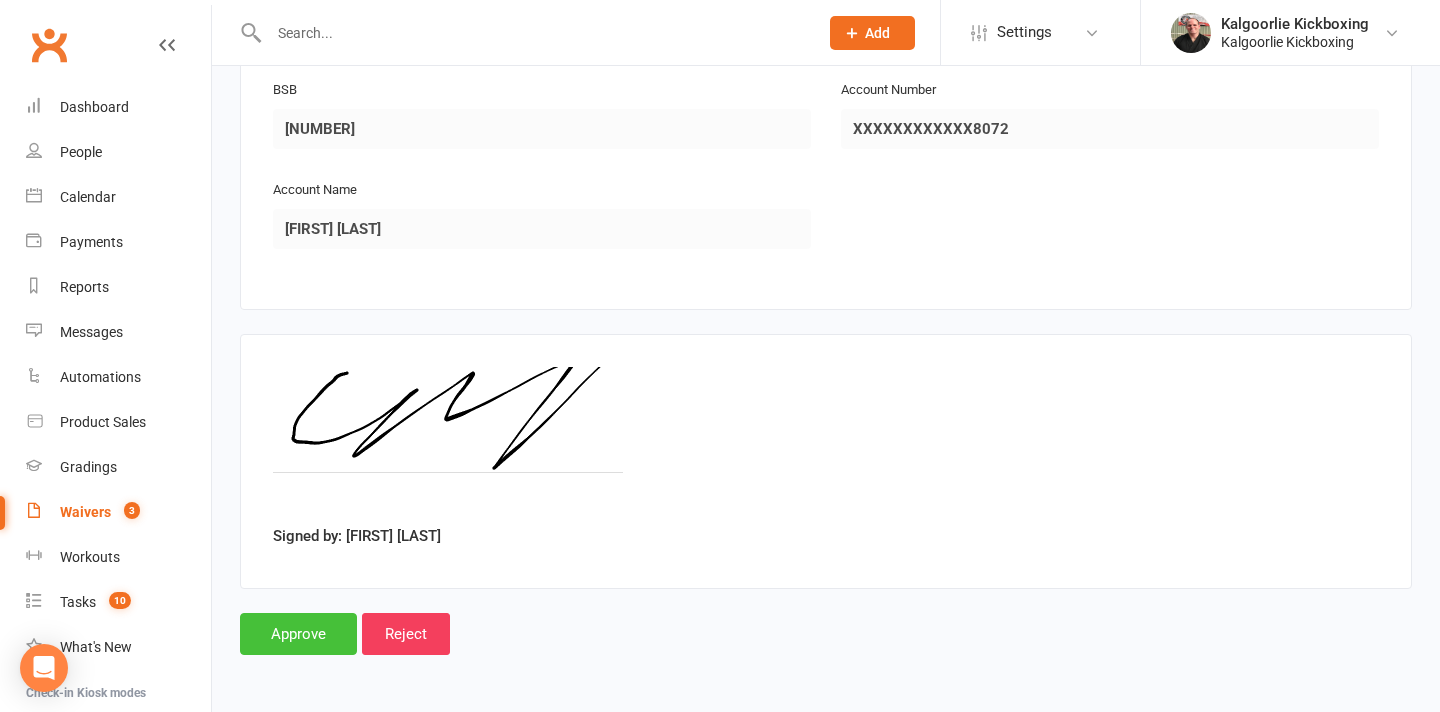 click on "Approve" at bounding box center [298, 634] 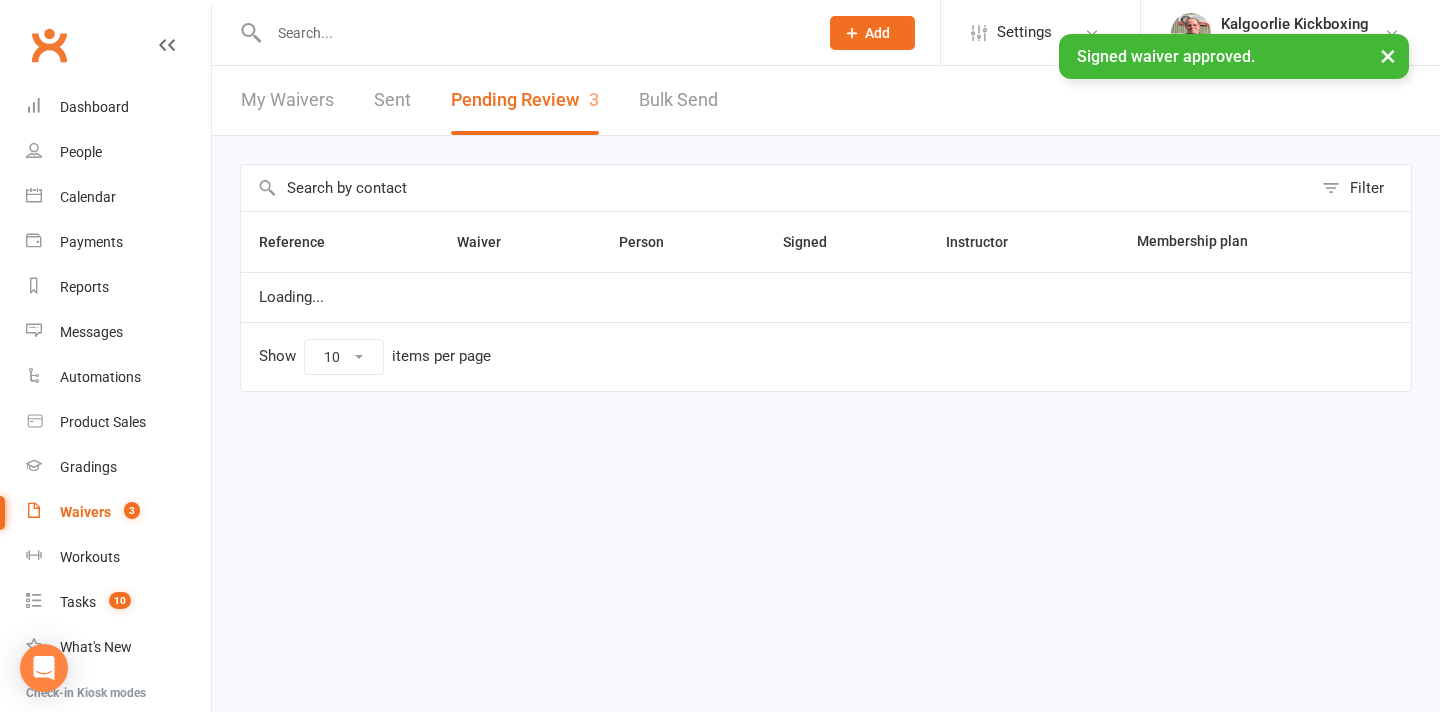 scroll, scrollTop: 0, scrollLeft: 0, axis: both 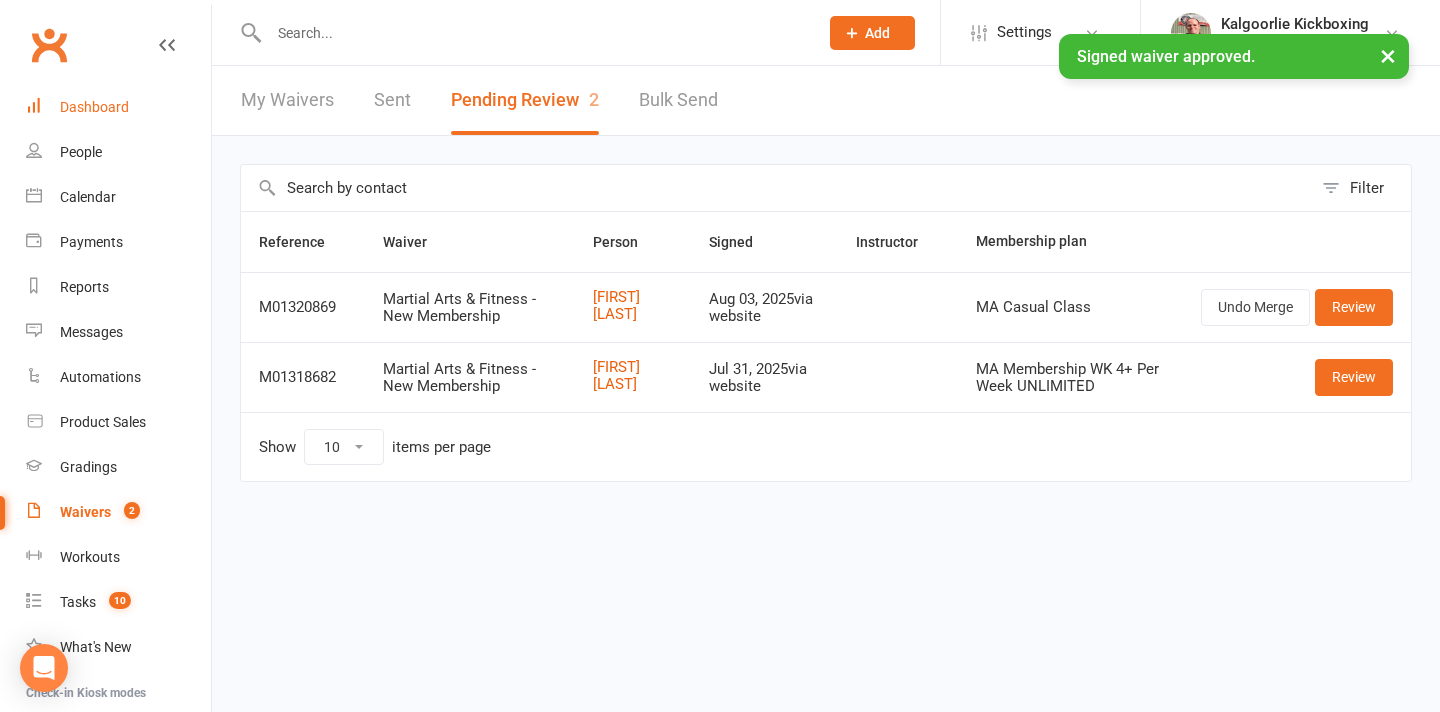 click on "Dashboard" at bounding box center [94, 107] 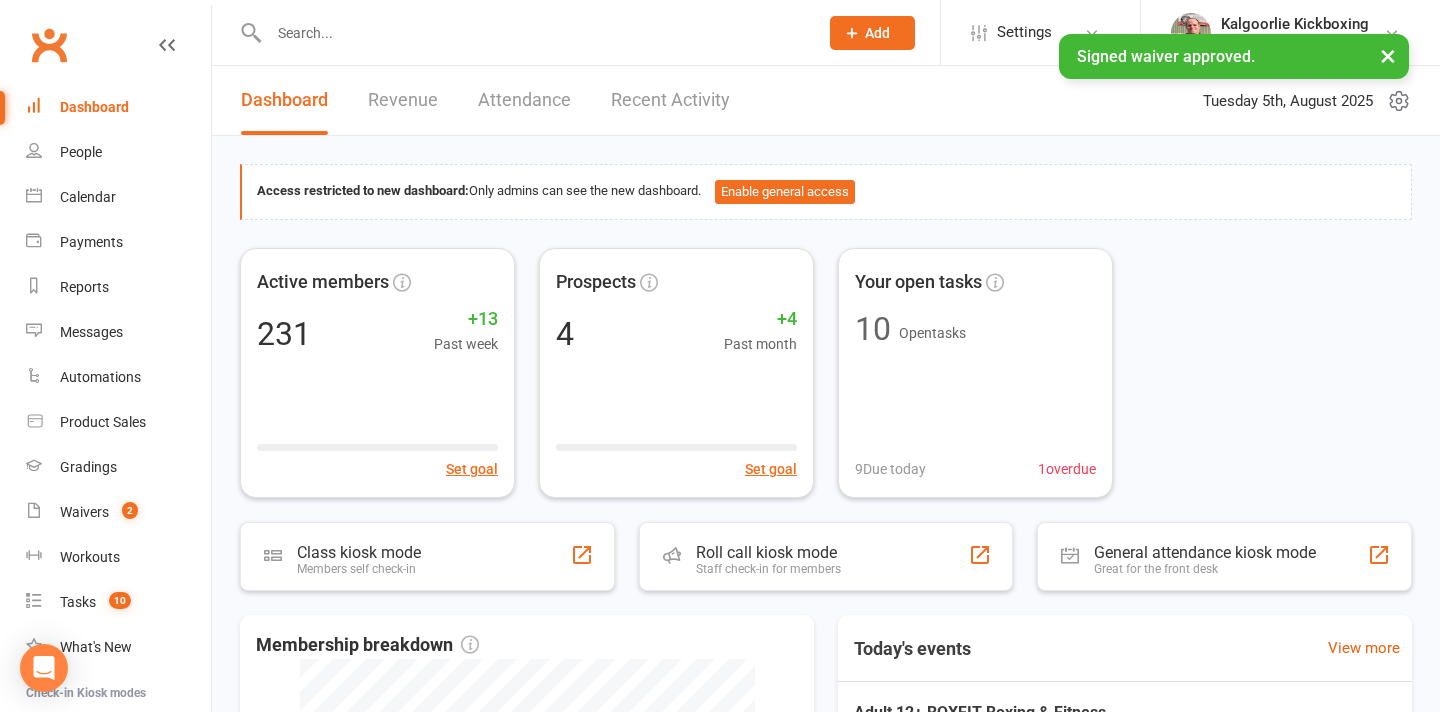 click at bounding box center (533, 33) 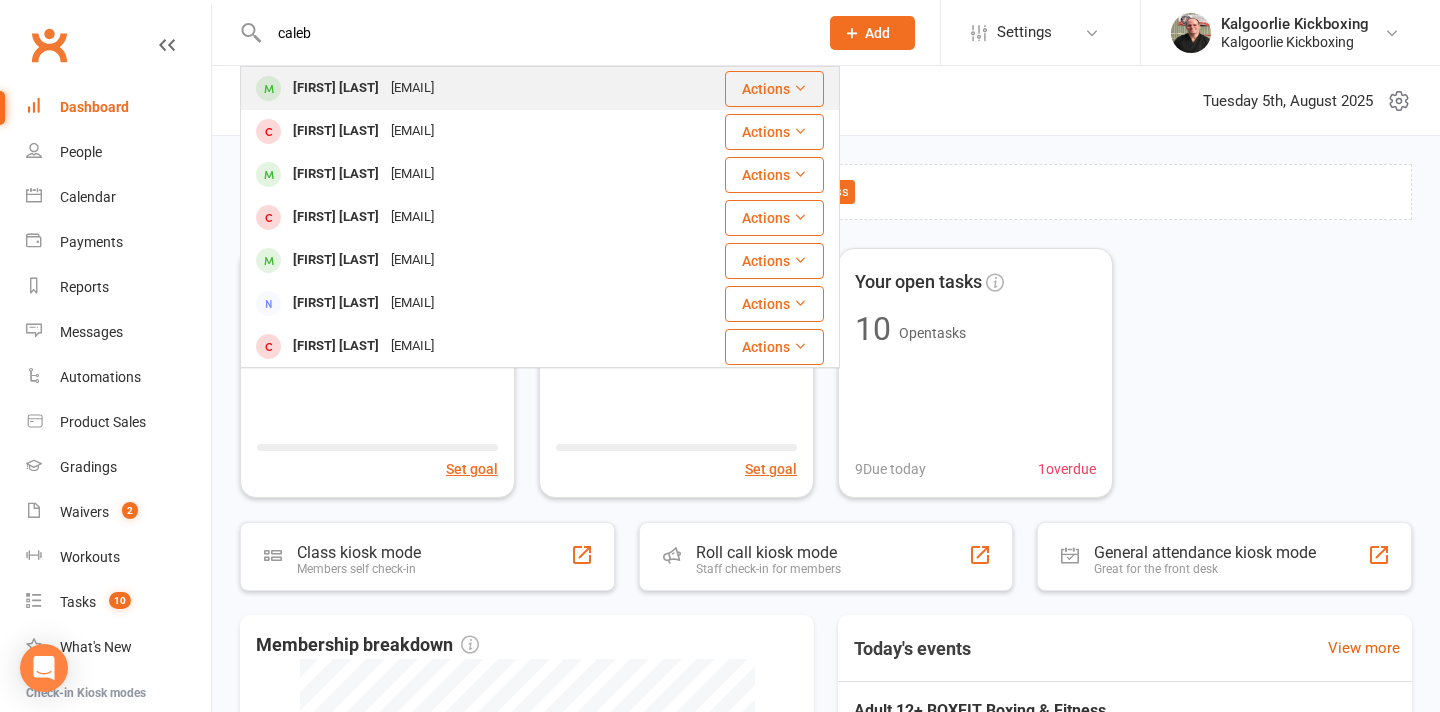 type on "caleb" 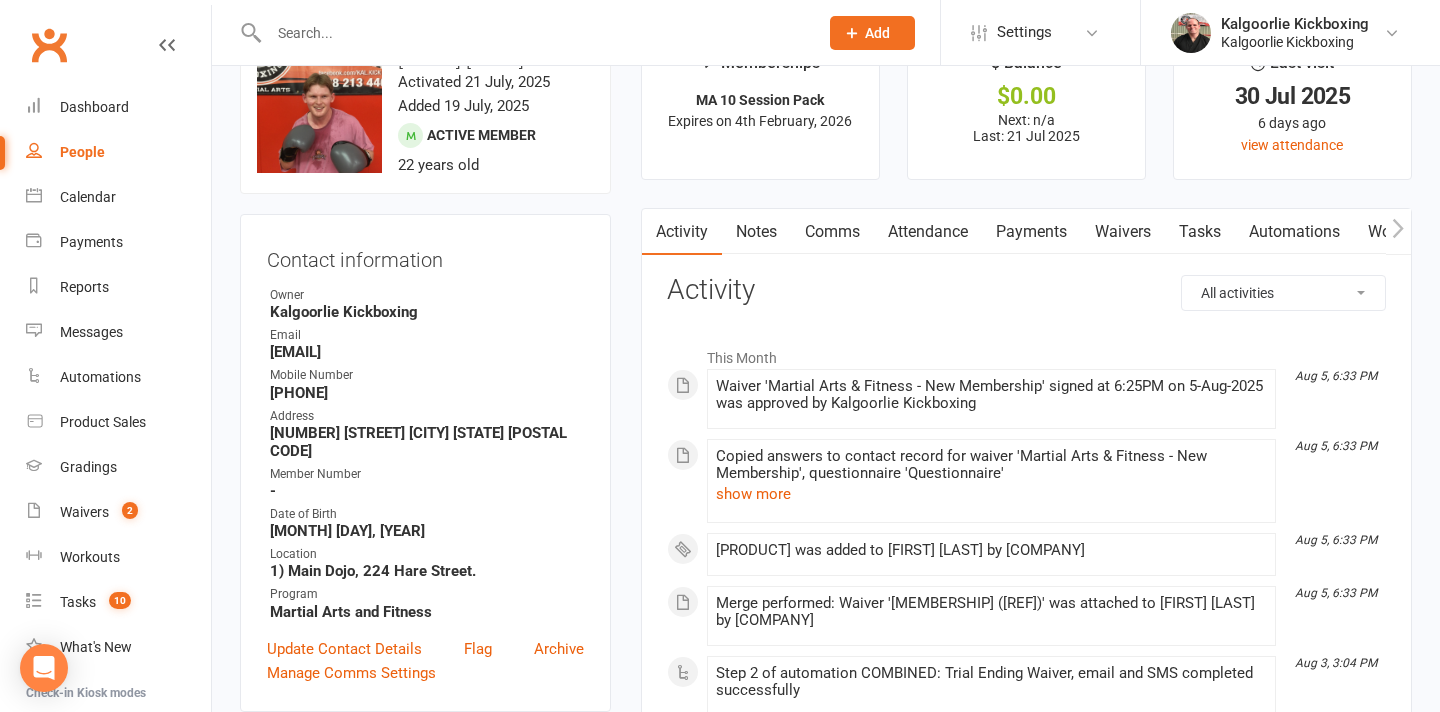 scroll, scrollTop: 0, scrollLeft: 0, axis: both 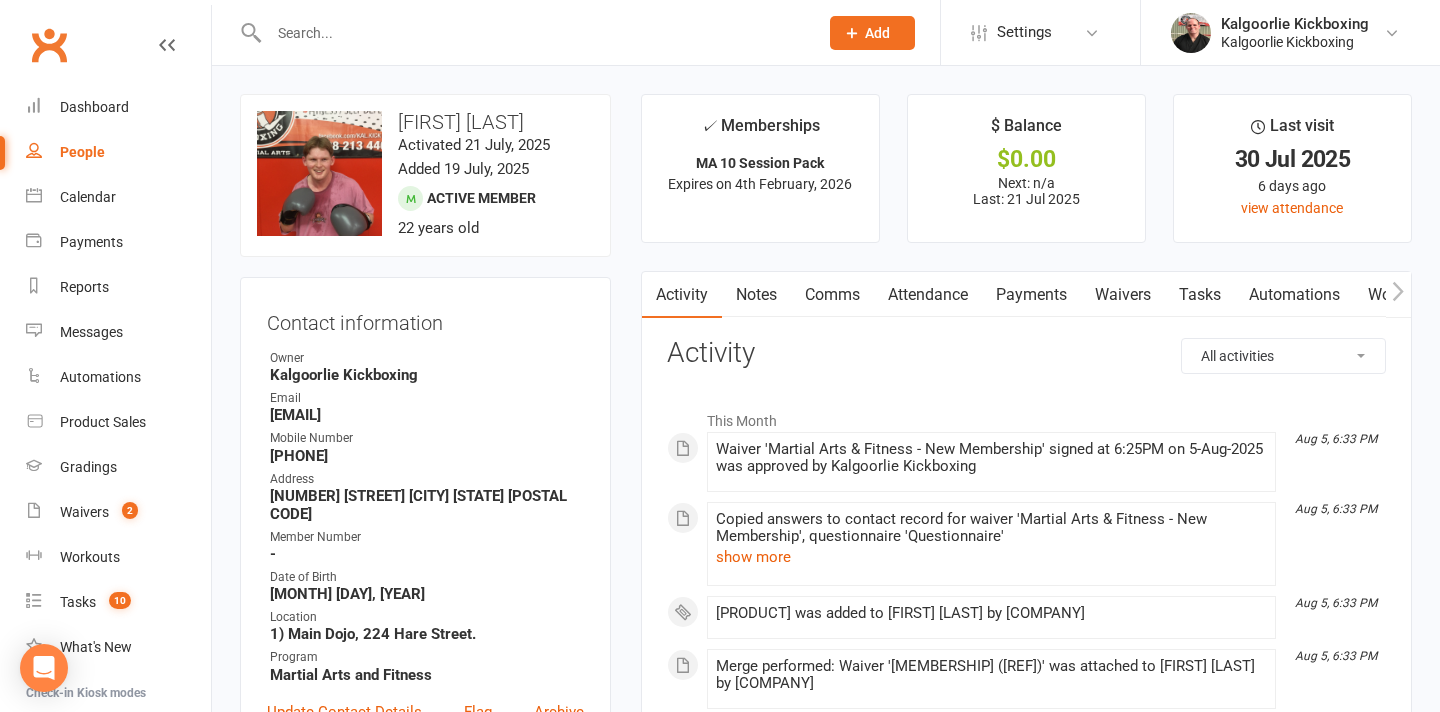 click on "Payments" at bounding box center [1031, 295] 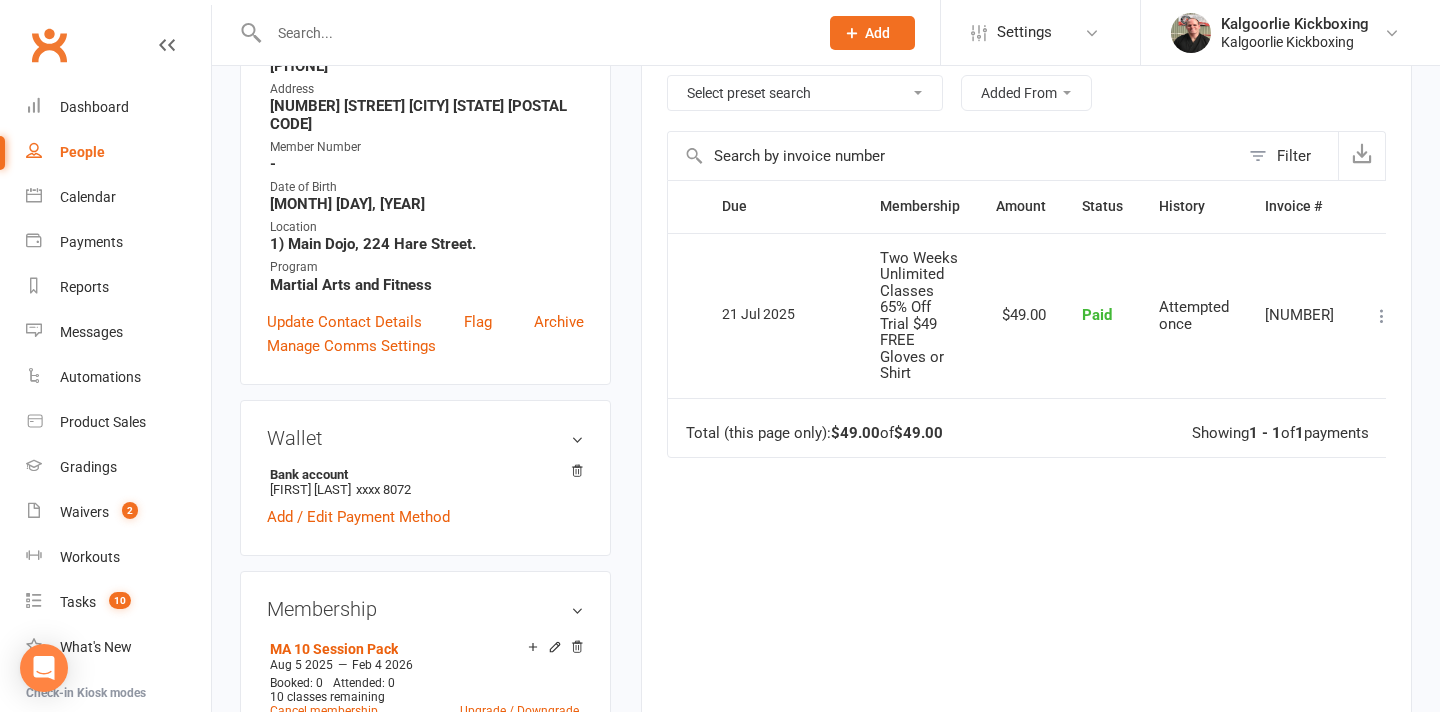 scroll, scrollTop: 385, scrollLeft: 0, axis: vertical 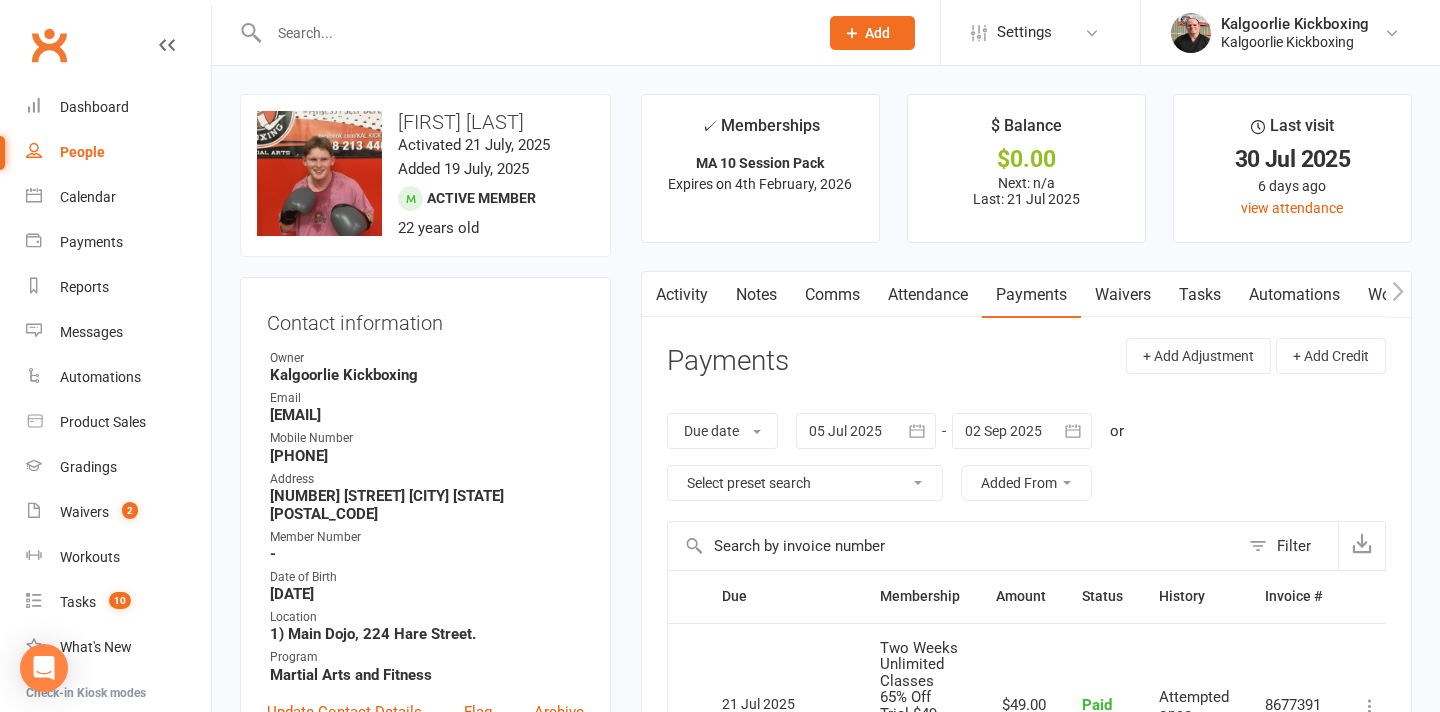 click on "upload photo change photo [FIRST] [LAST] Activated 21 July, 2025 Added 19 July, 2025   Active member 22 years old  Contact information Owner   Kalgoorlie Kickboxing Email  [EMAIL]
Mobile Number  [PHONE]
Address  [NUMBER] [STREET] [CITY] [STATE] [POSTAL_CODE]
Member Number  -
Date of Birth  October 13, 2002
Location  1) Main Dojo, 224 Hare Street.
Program  Martial Arts and Fitness
Update Contact Details Flag Archive Manage Comms Settings
Wallet Bank account Caleb James  xxxx 8072
Add / Edit Payment Method
Membership      MA 10 Session Pack Aug 5 2025 — Feb 4 2026 Booked: 0 Attended: 0 10 classes remaining    Cancel membership Upgrade / Downgrade Show expired memberships Add new membership
Family Members  No relationships found. Add link to existing contact  Add link to new contact
Suspensions  No active suspensions found. Add new suspension
Email / SMS Subscriptions  edit Unsubscribed from Emails No
Unsubscribed from SMSes No
Member Portal Login Details  Styles & Ranks  edit" at bounding box center (826, 1302) 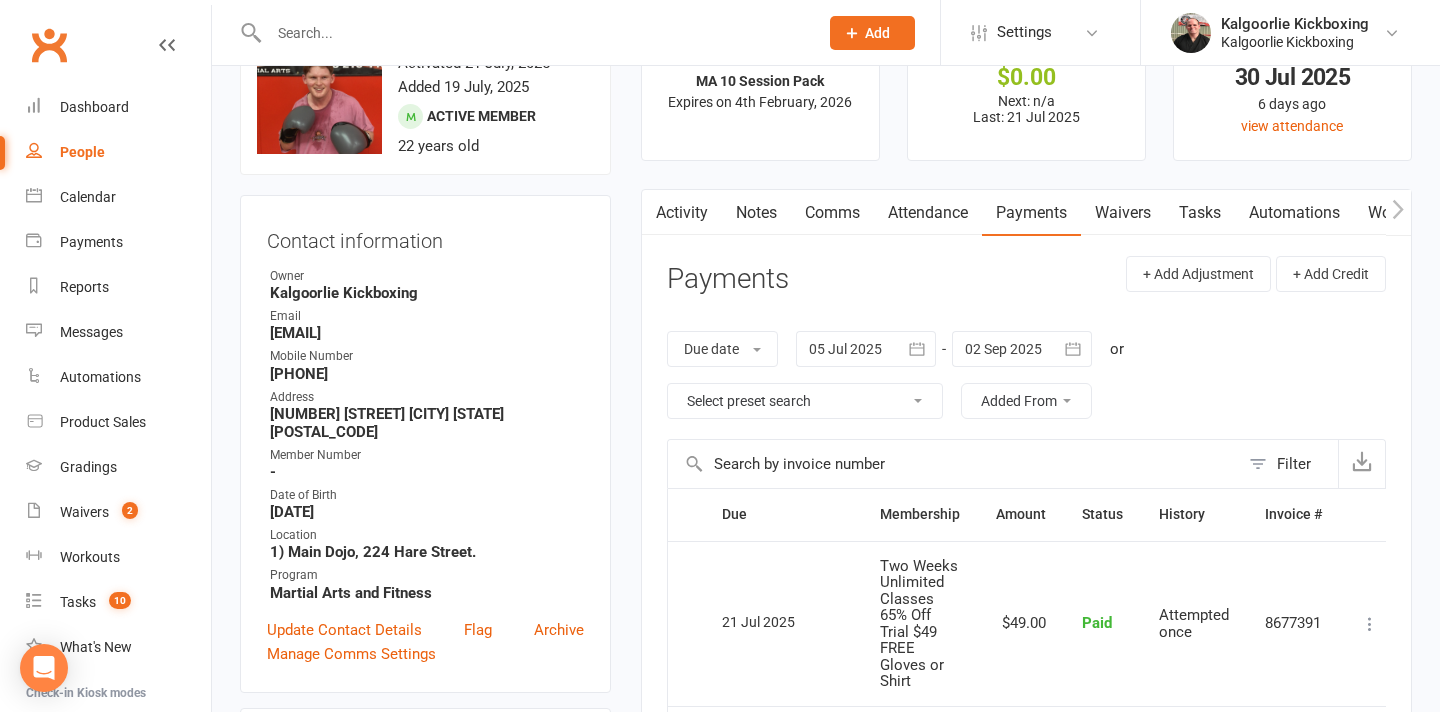 scroll, scrollTop: 0, scrollLeft: 0, axis: both 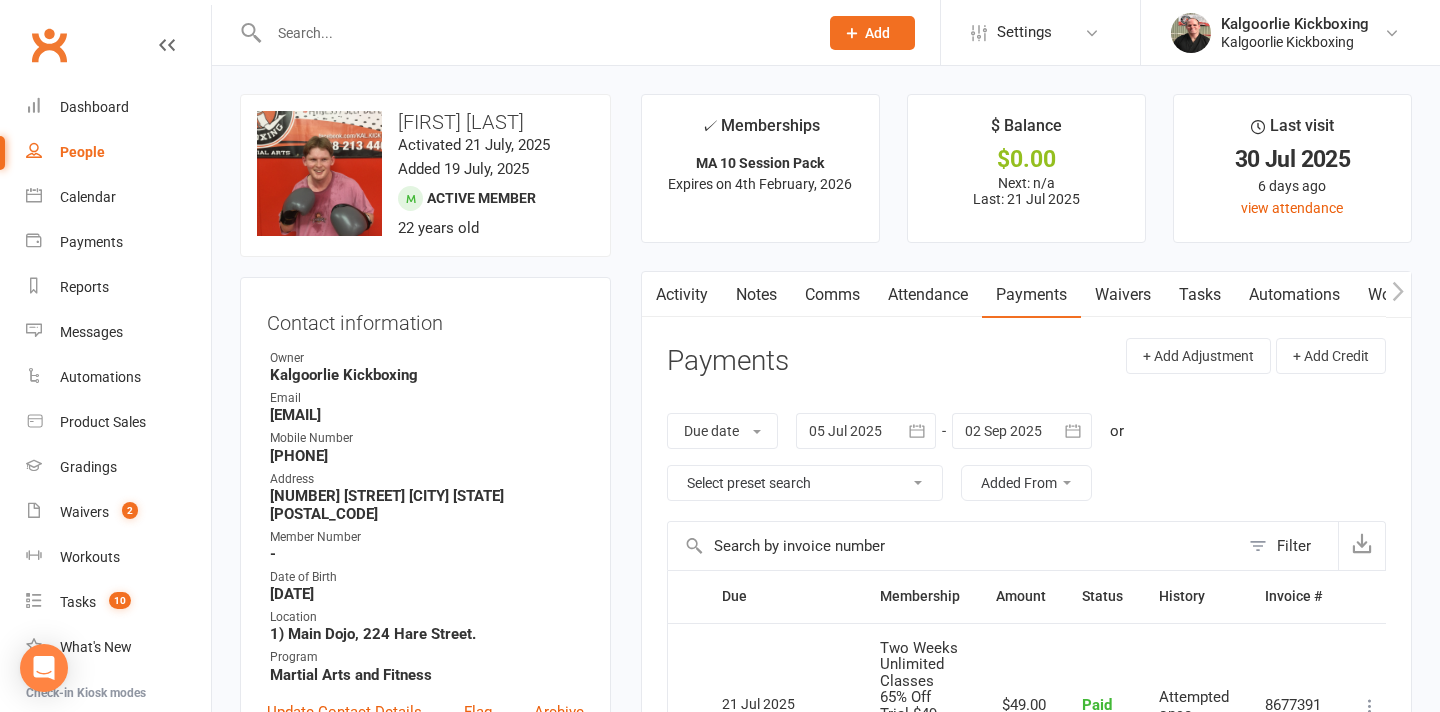 click on "✓ Memberships MA 10 Session Pack Expires on 4th February, 2026 $ Balance $0.00 Next: n/a Last: 21 Jul 2025 Last visit 30 Jul 2025 6 days ago view attendance
Activity Notes Comms Attendance Payments Waivers Tasks Automations Workouts Gradings / Promotions Mobile App Assessments Credit balance
Payments + Add Adjustment + Add Credit Due date  Due date Date paid Date failed Date settled 05 Jul 2025
July 2025
Sun Mon Tue Wed Thu Fri Sat
27
29
30
01
02
03
04
05
28
06
07
08
09
10
11
12
29
13
14
15
16
17
18
19" at bounding box center [1026, 625] 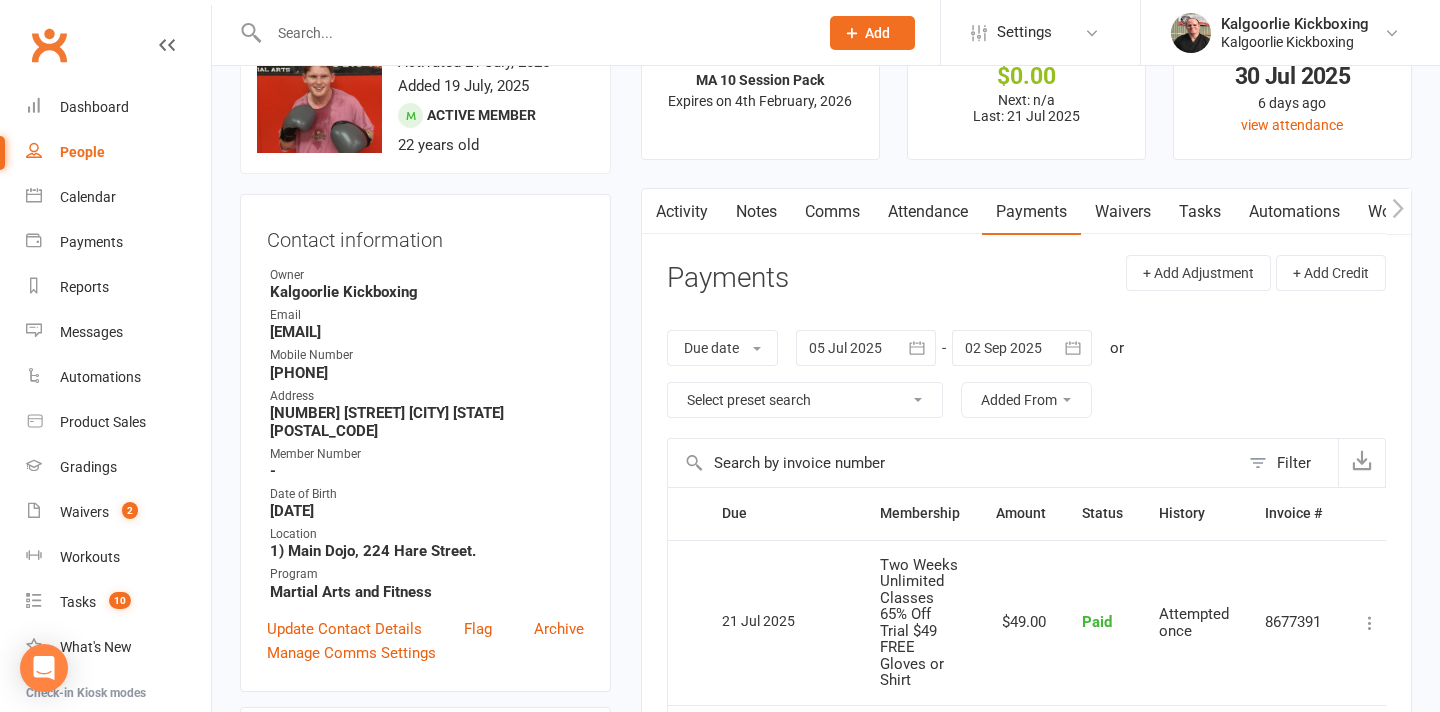 scroll, scrollTop: 103, scrollLeft: 0, axis: vertical 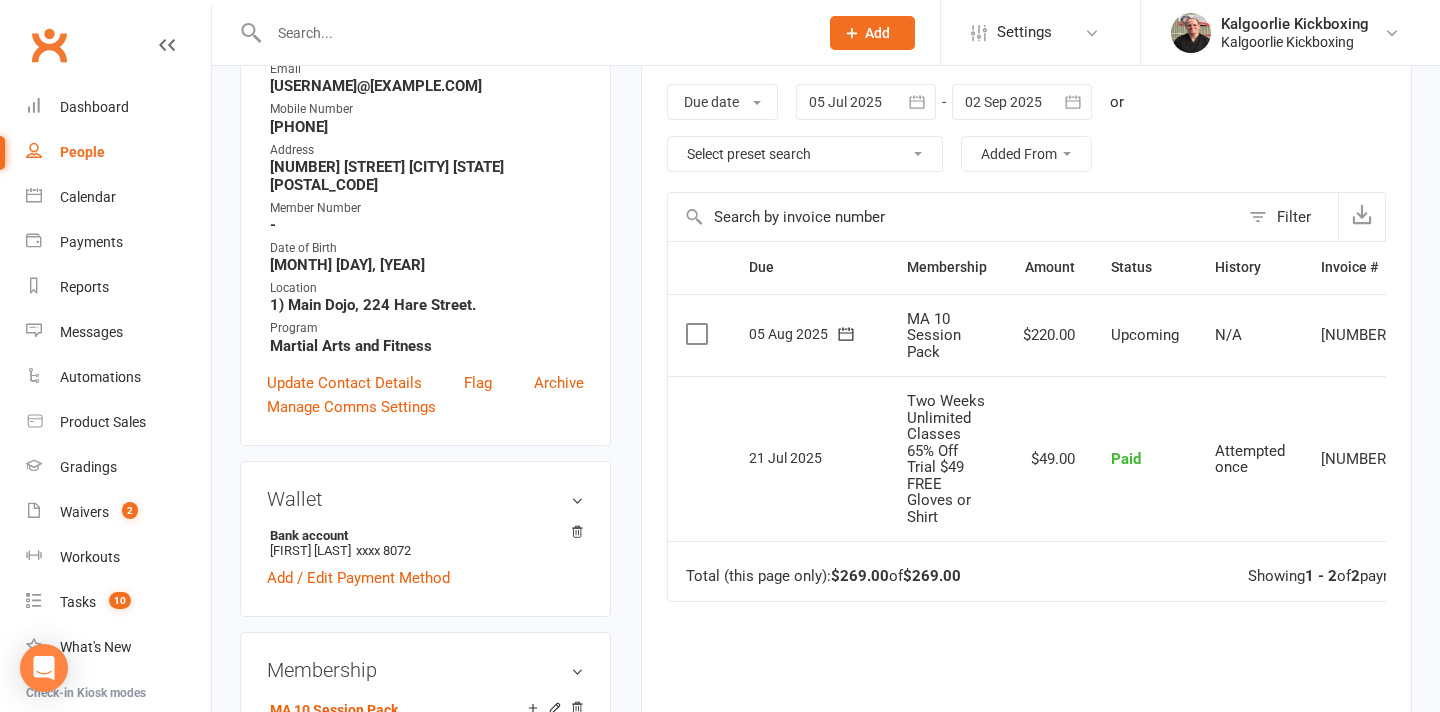 click 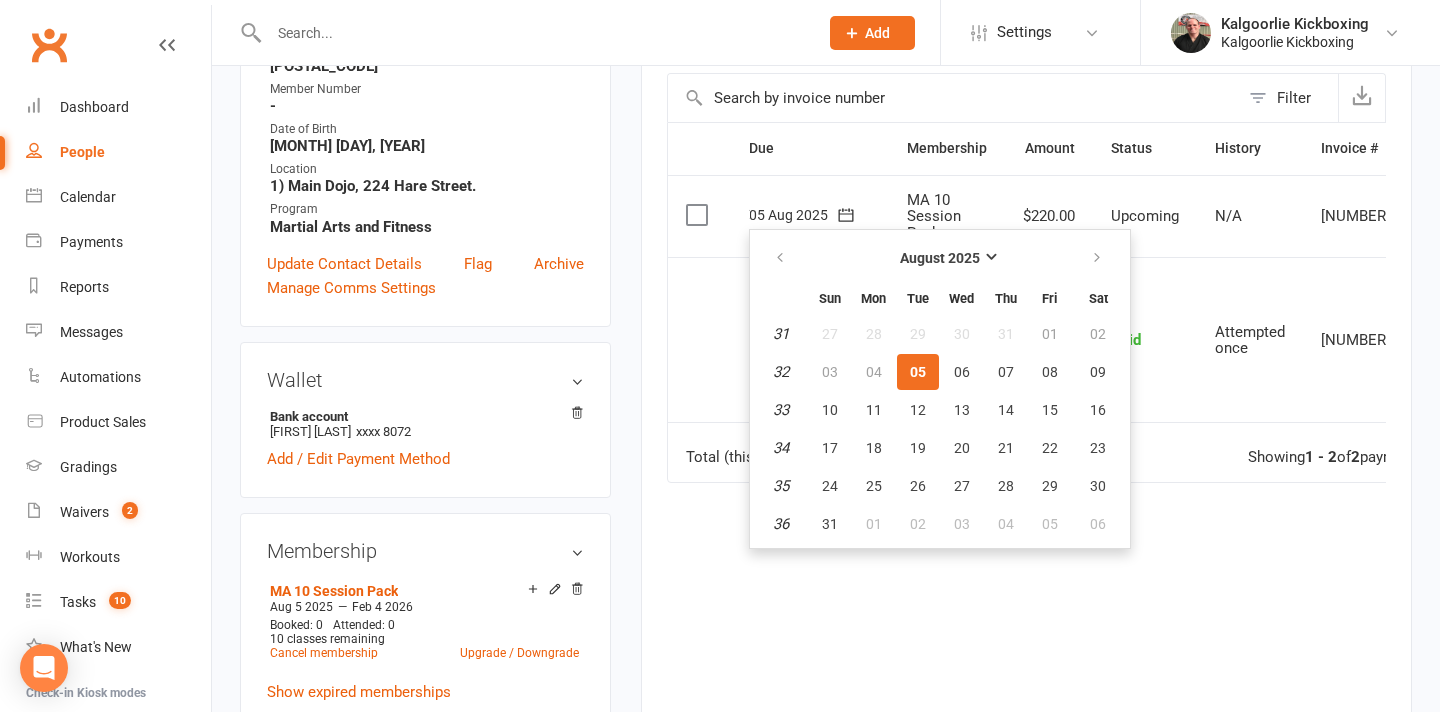 scroll, scrollTop: 463, scrollLeft: 0, axis: vertical 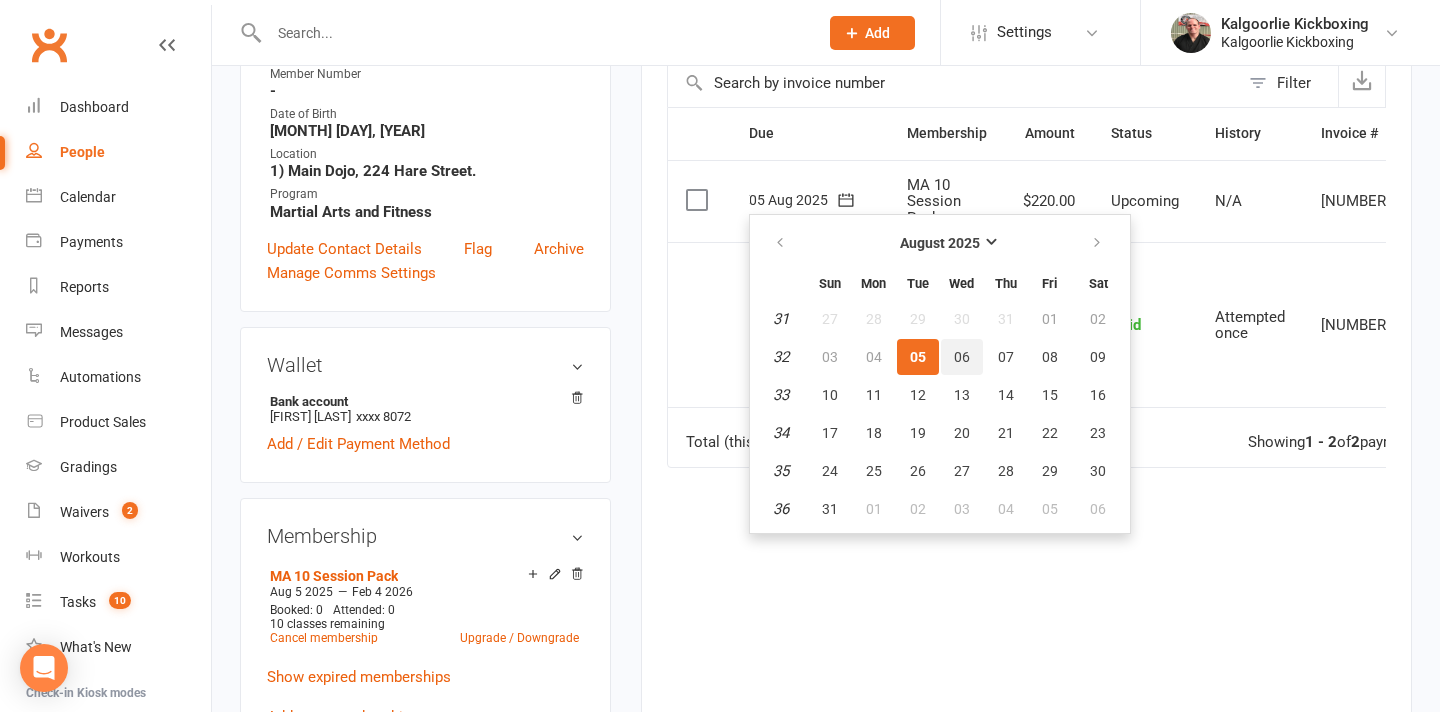 click on "06" at bounding box center [962, 357] 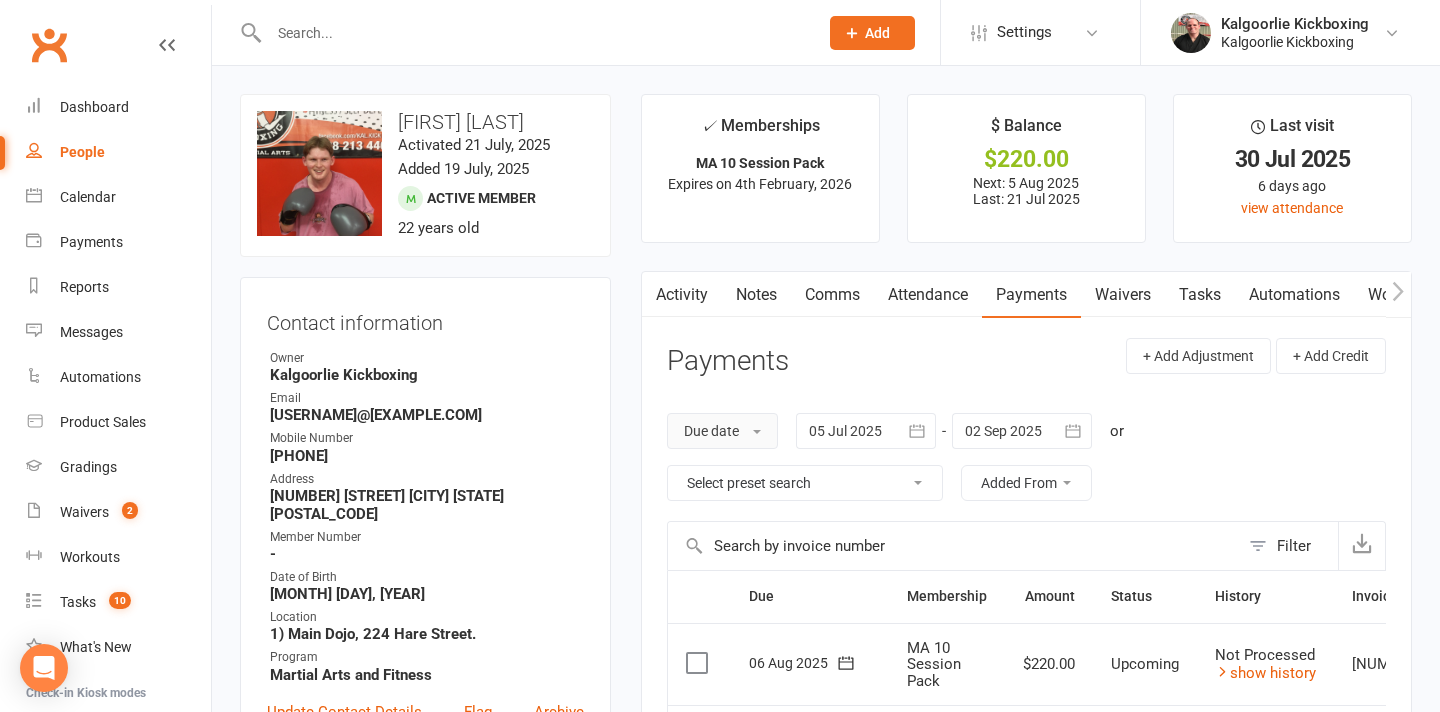 scroll, scrollTop: 57, scrollLeft: 0, axis: vertical 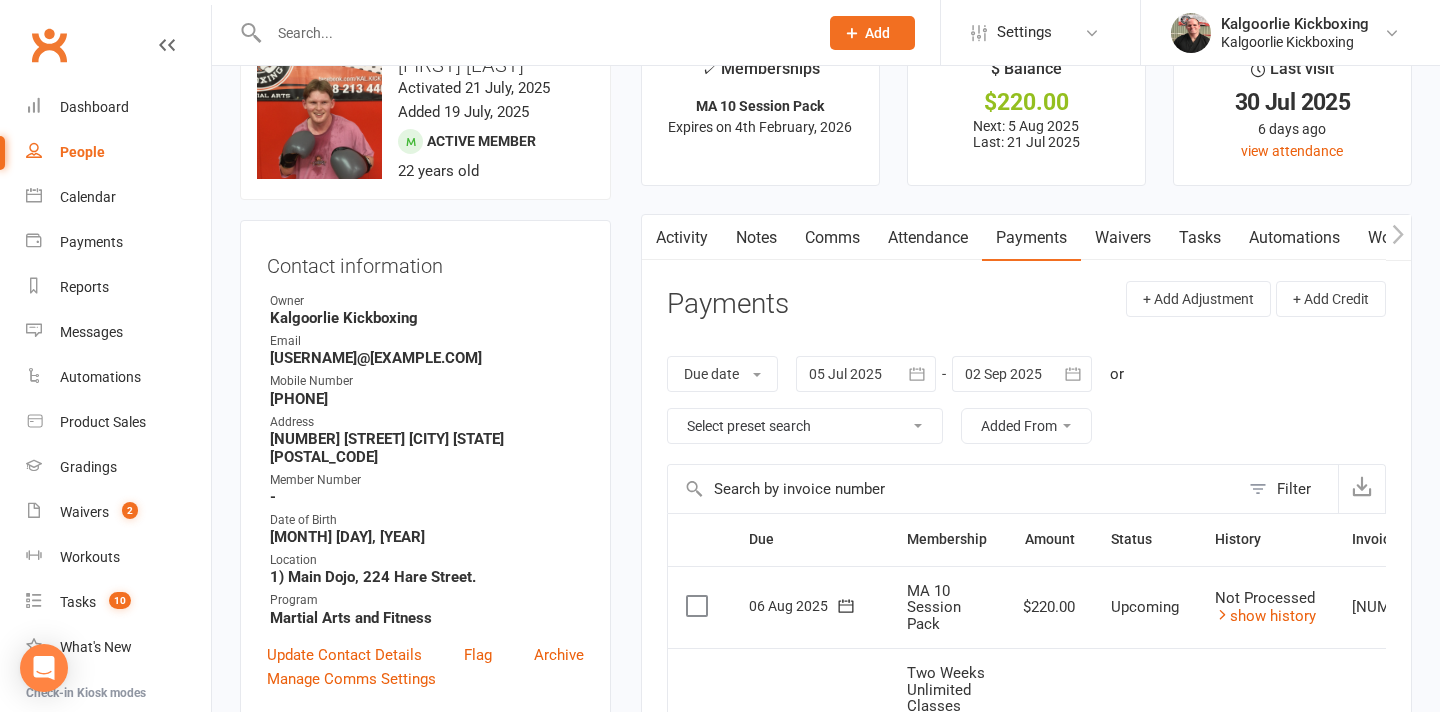 click on "Activity" at bounding box center (682, 238) 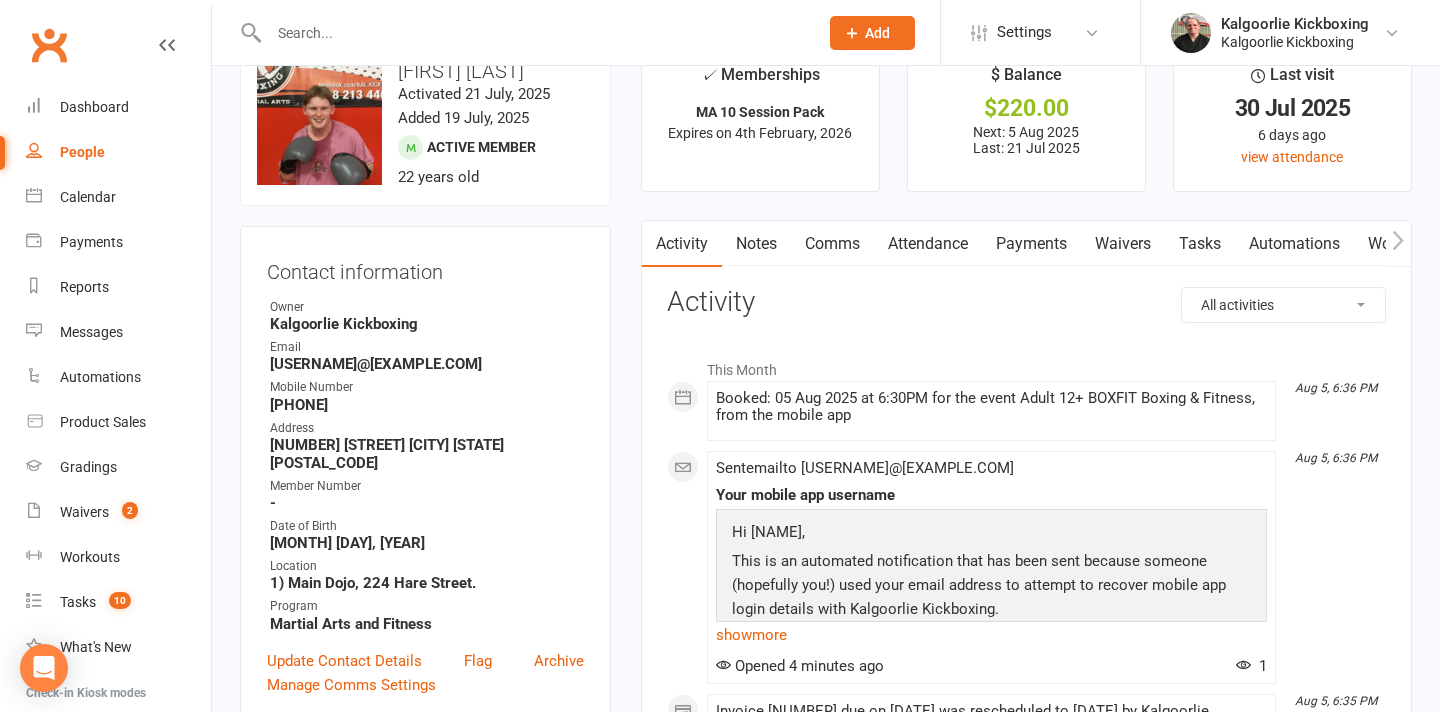 scroll, scrollTop: 0, scrollLeft: 0, axis: both 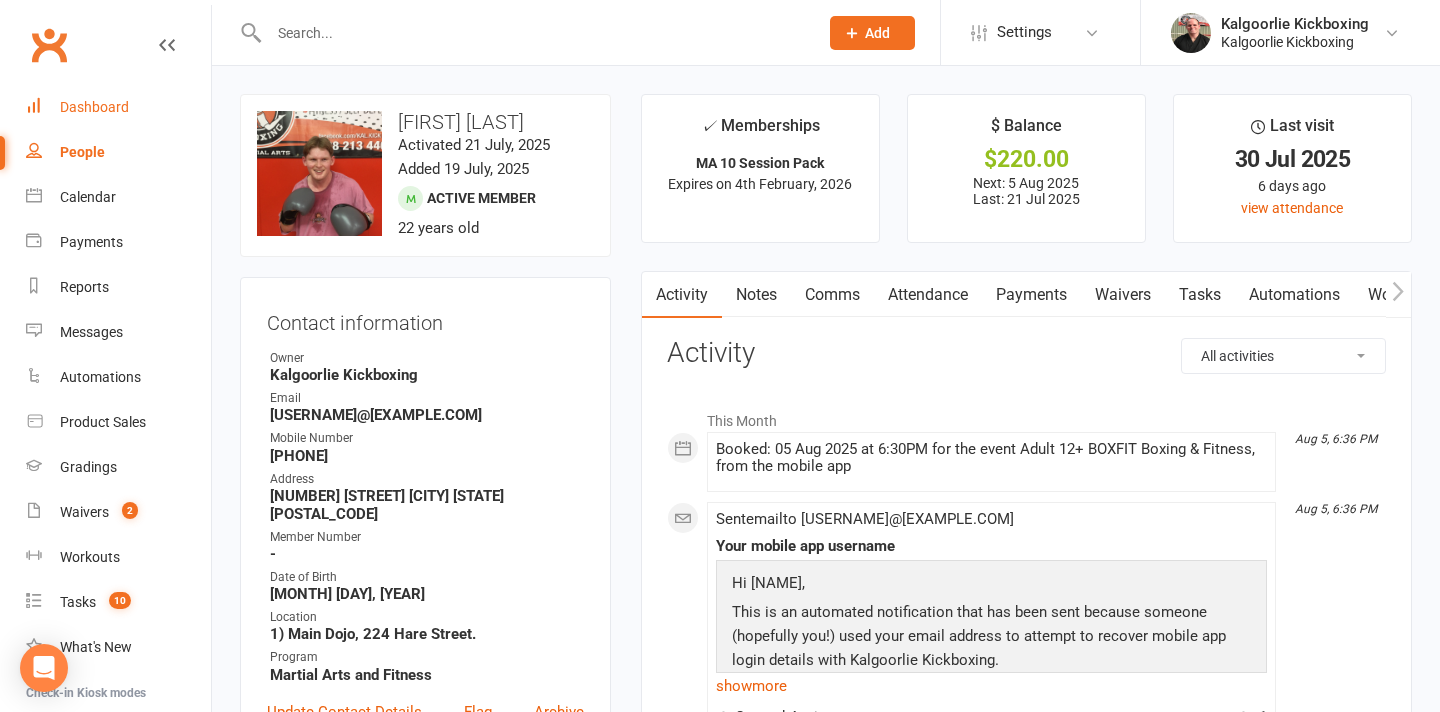click on "Dashboard" at bounding box center (118, 107) 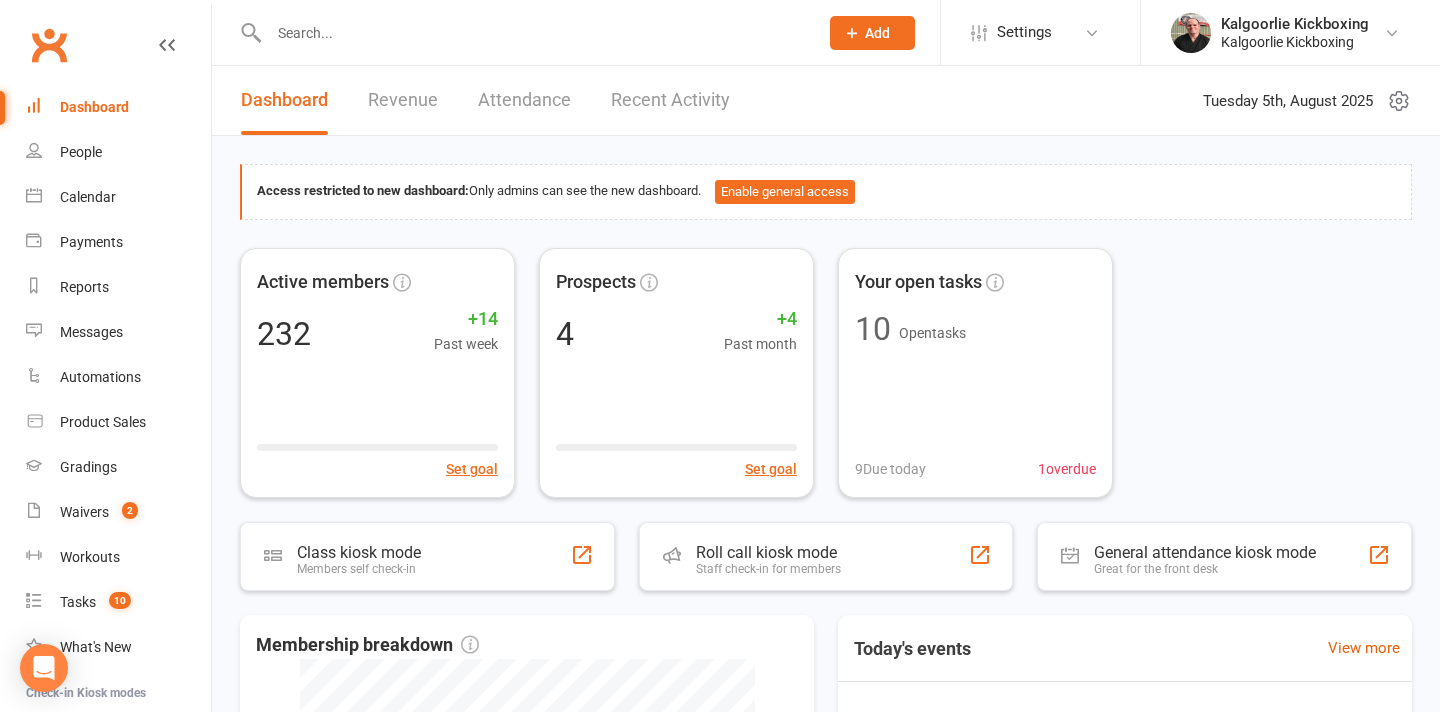 scroll, scrollTop: 0, scrollLeft: 0, axis: both 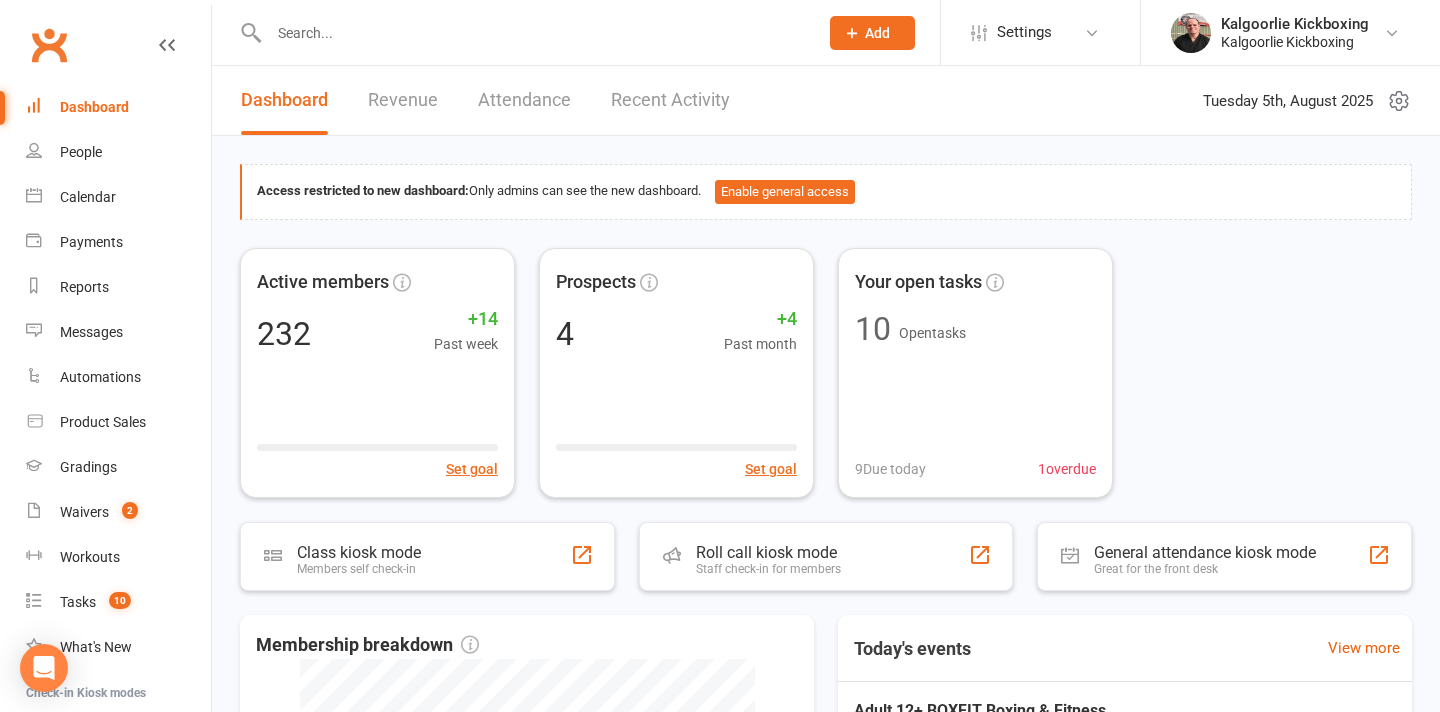 click at bounding box center (533, 33) 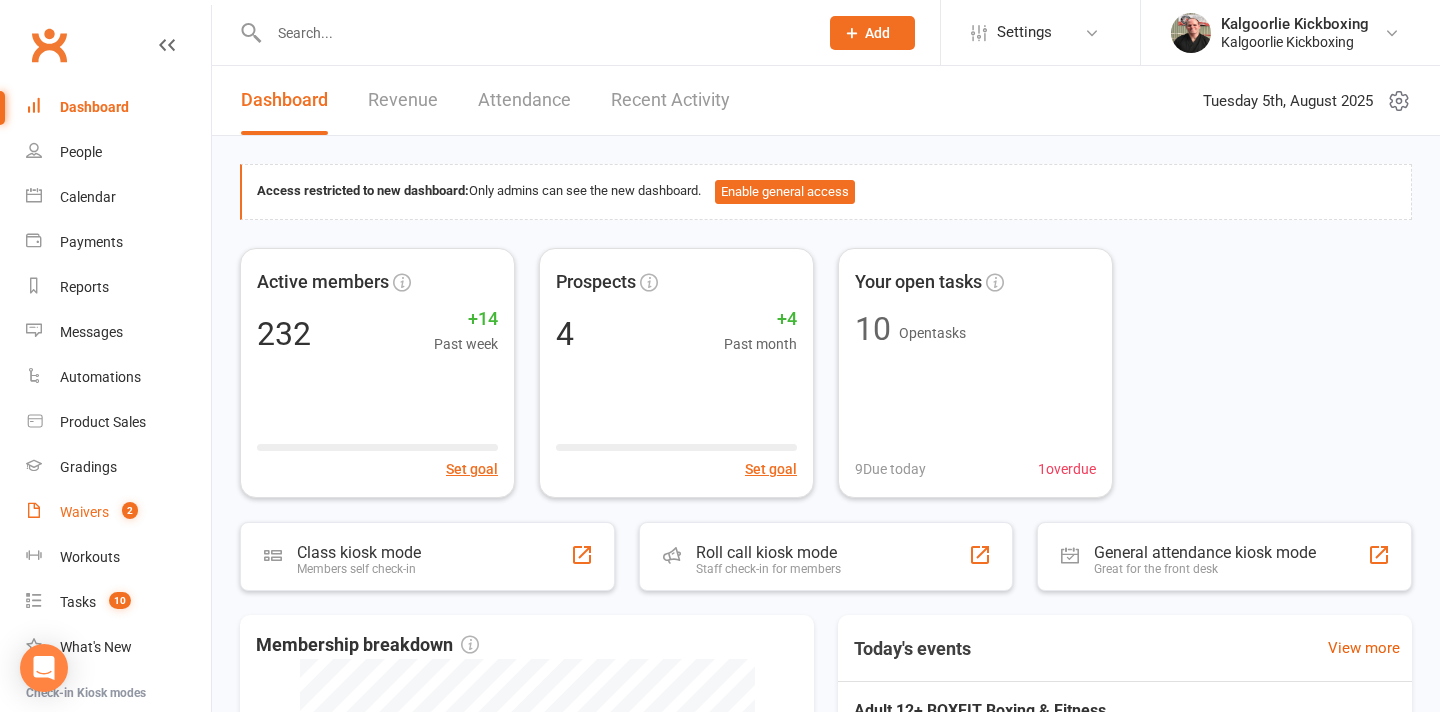 click on "Waivers" at bounding box center [84, 512] 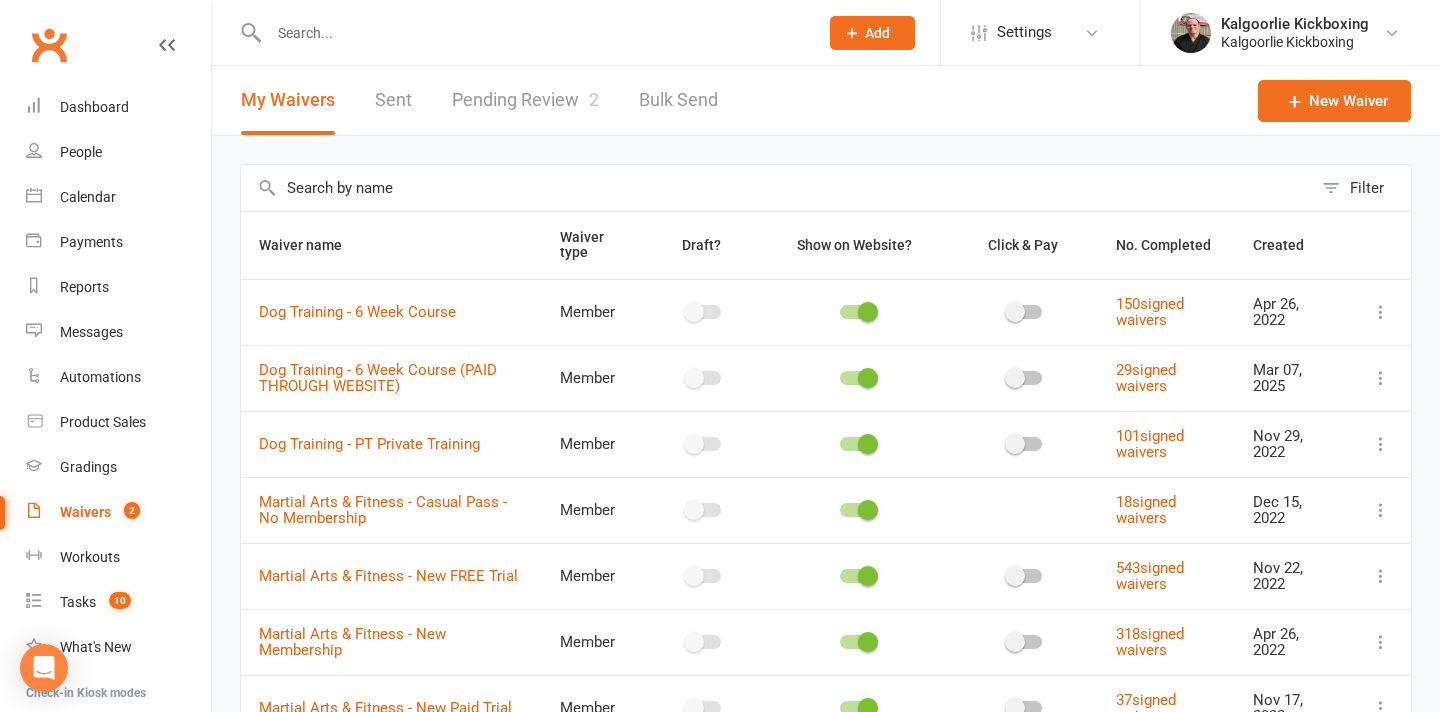 click on "Pending Review 2" at bounding box center [525, 100] 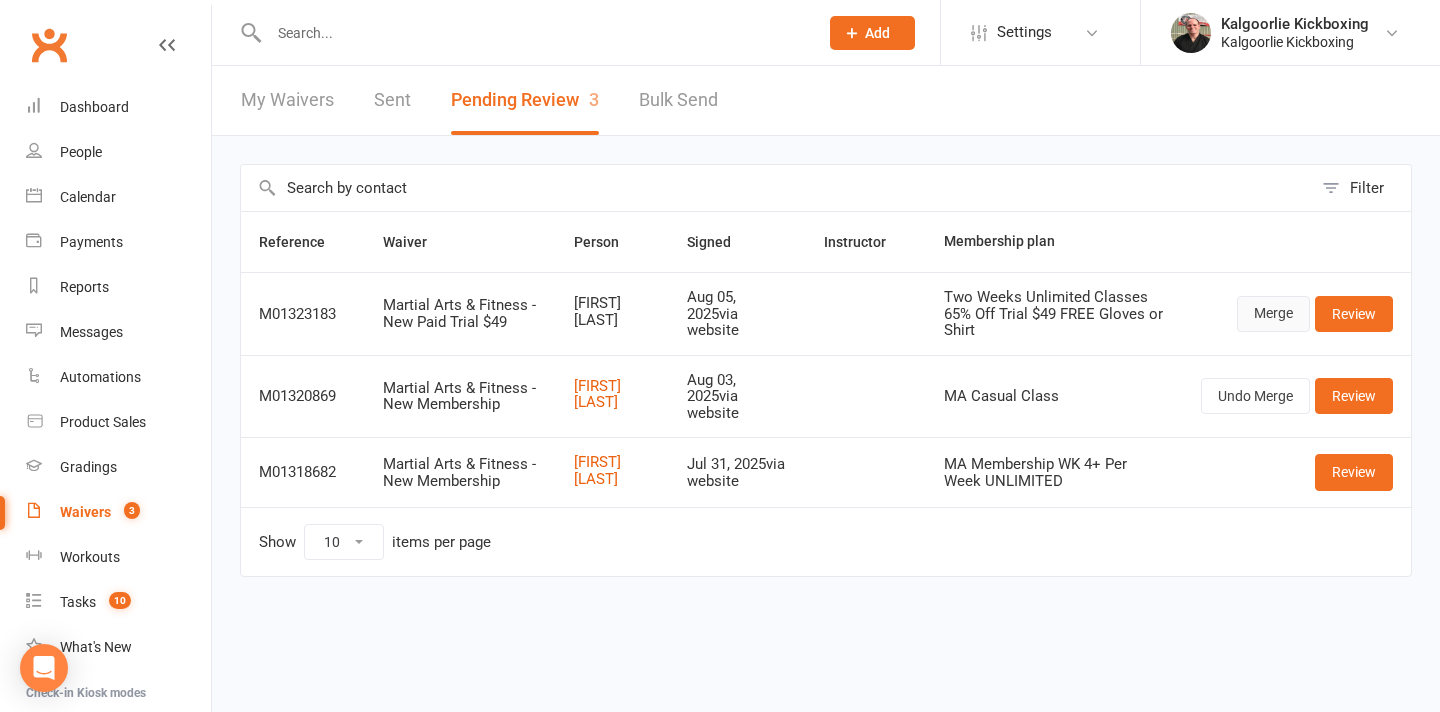 click on "Merge" at bounding box center (1273, 314) 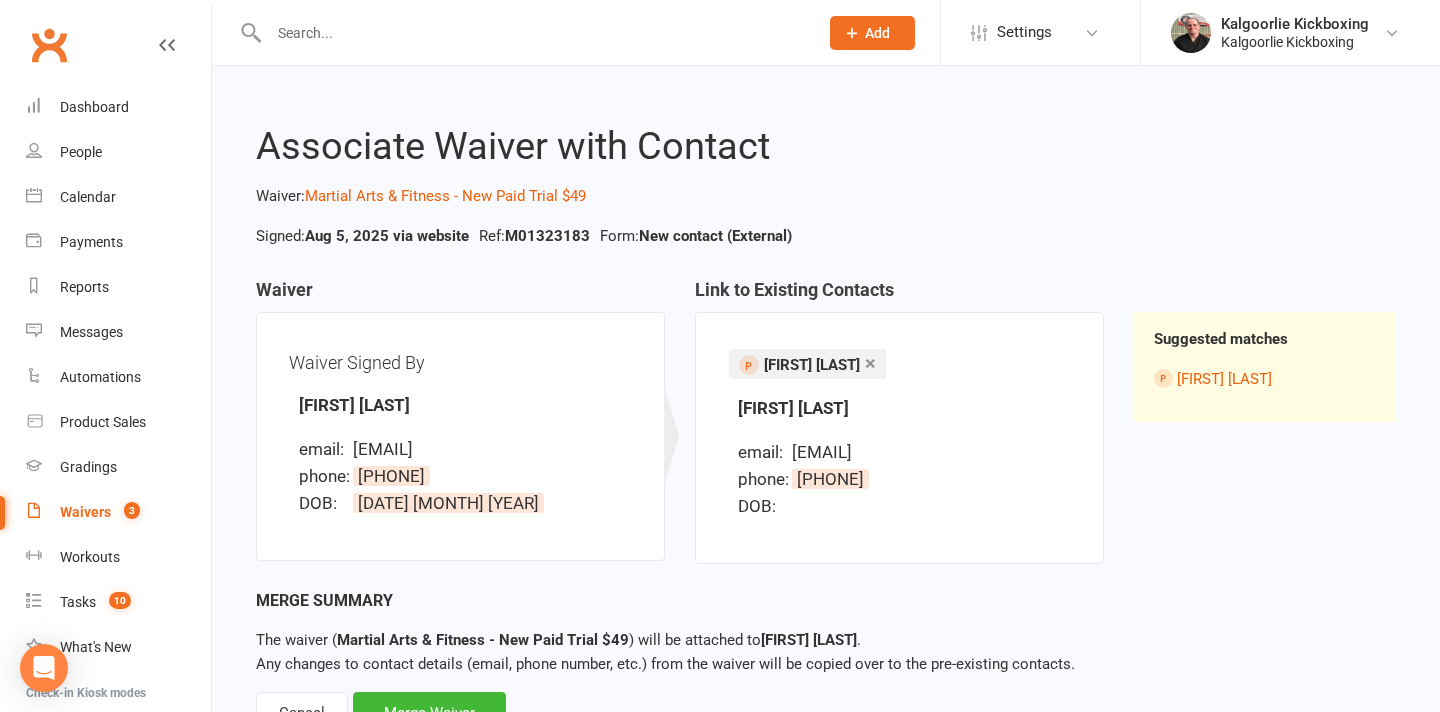 scroll, scrollTop: 83, scrollLeft: 0, axis: vertical 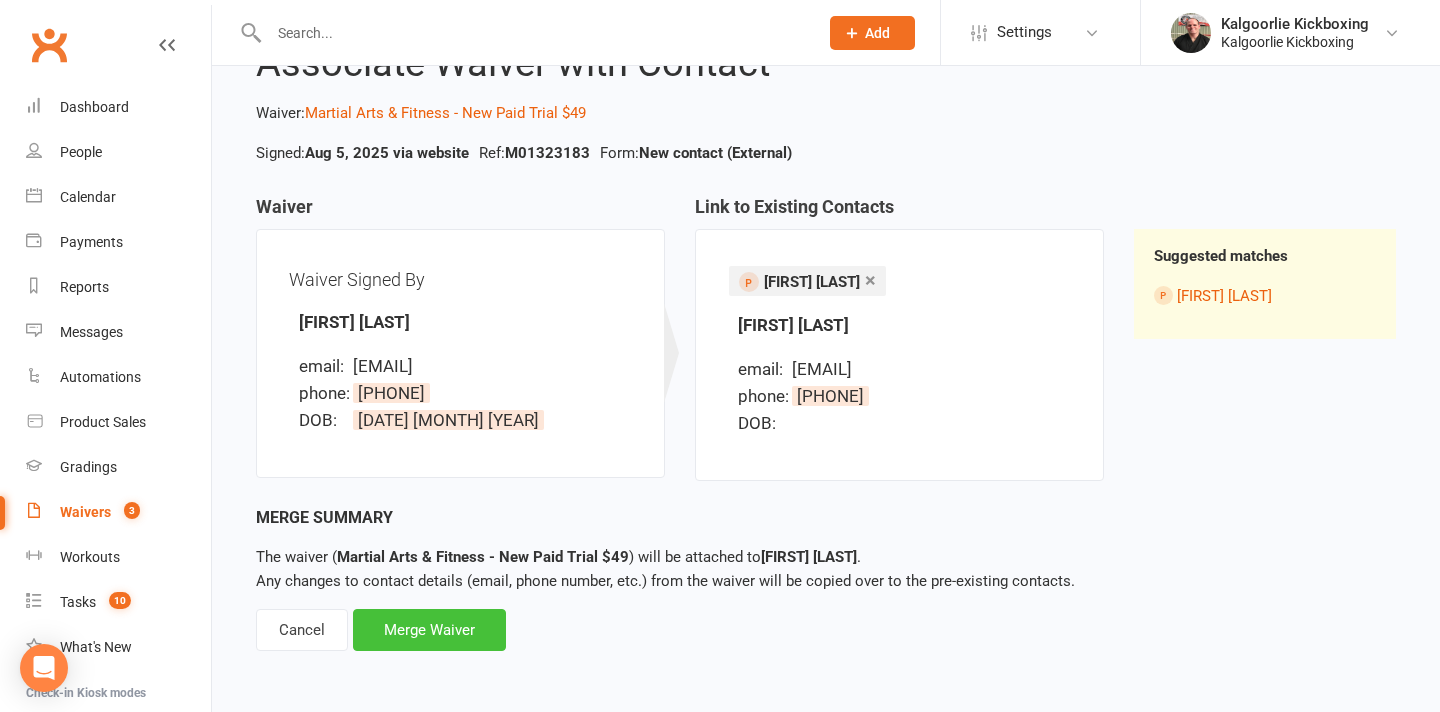 click on "Merge Waiver" at bounding box center (429, 630) 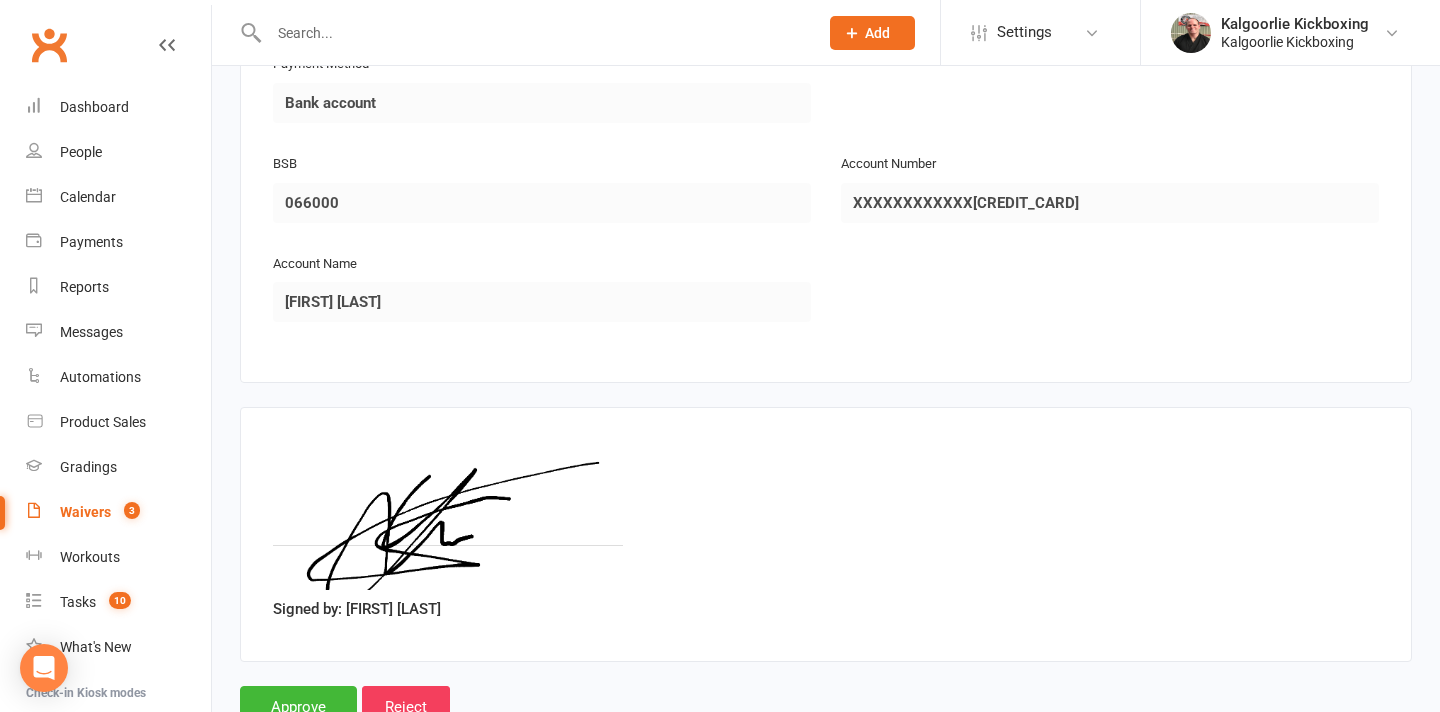 scroll, scrollTop: 2220, scrollLeft: 0, axis: vertical 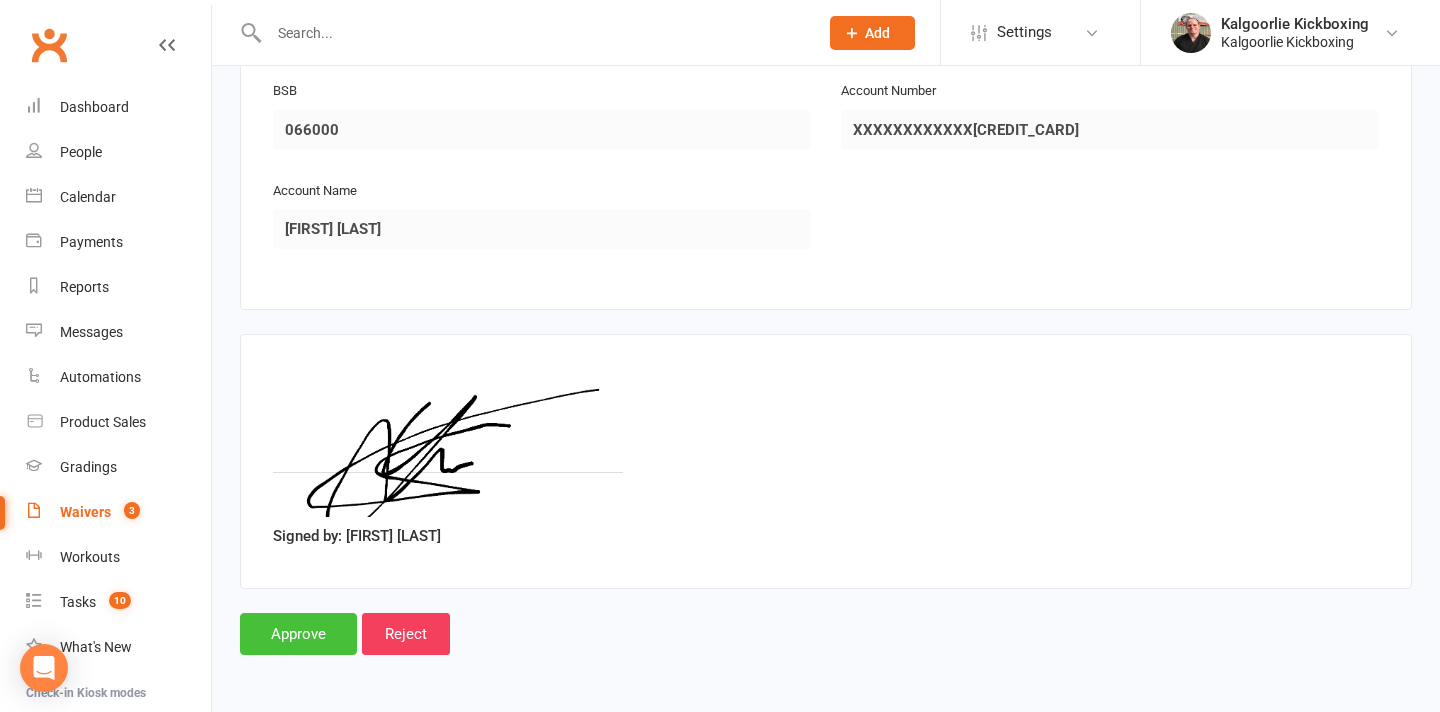 click on "Approve" at bounding box center [298, 634] 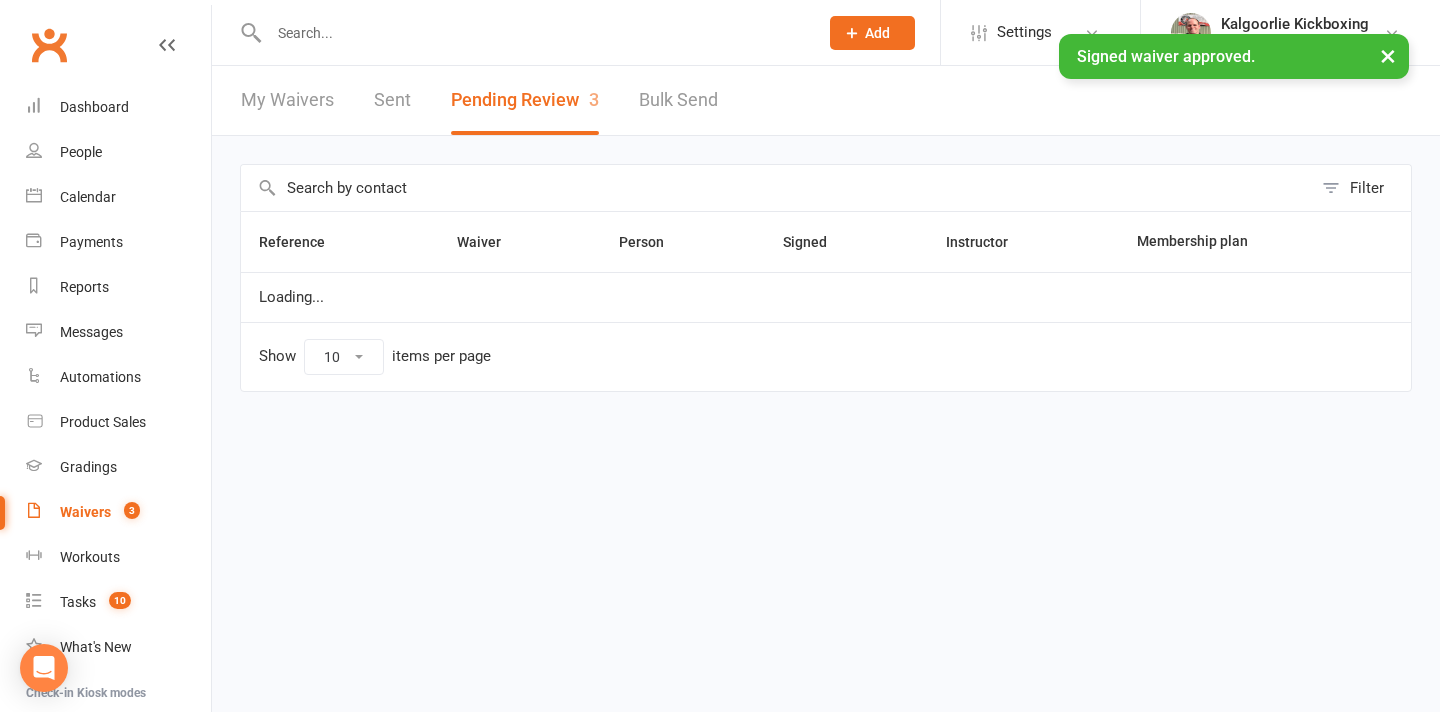 scroll, scrollTop: 0, scrollLeft: 0, axis: both 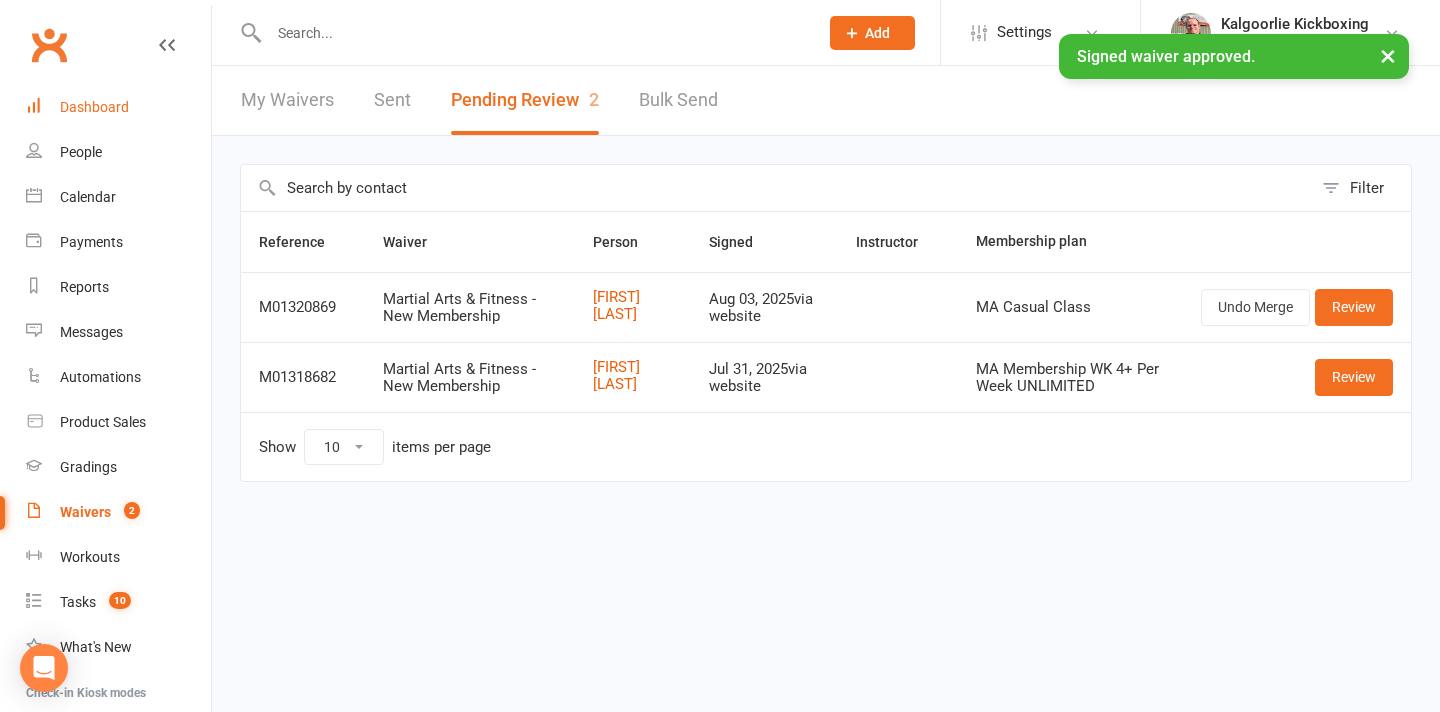 click on "Dashboard" at bounding box center (94, 107) 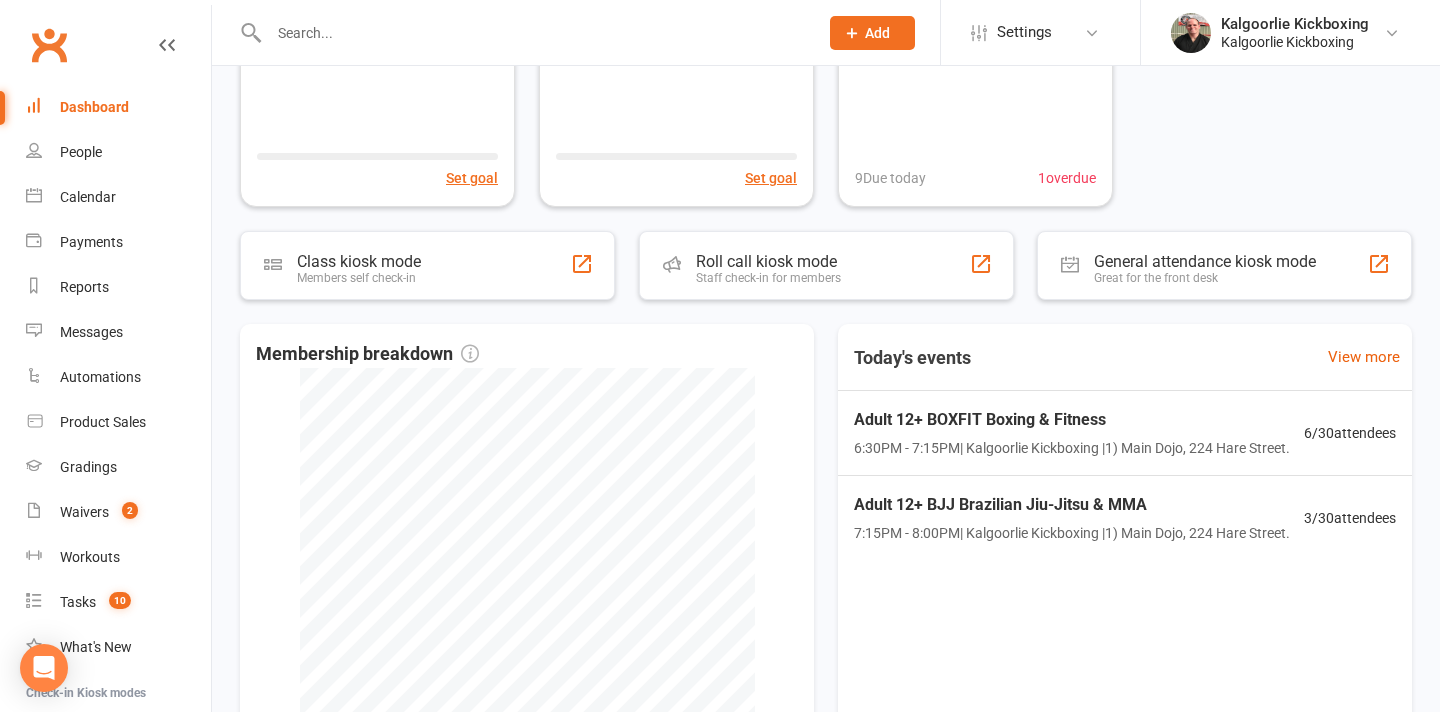 scroll, scrollTop: 0, scrollLeft: 0, axis: both 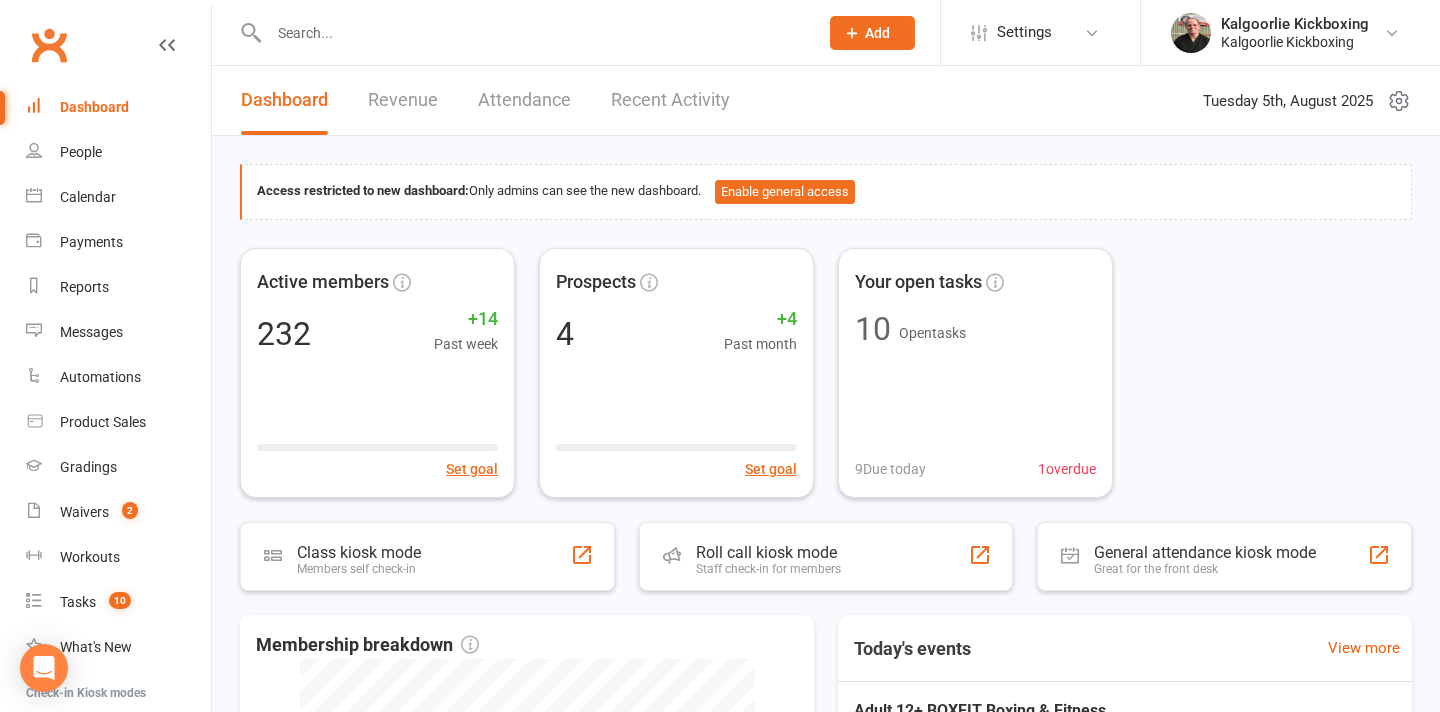 click on "Recent Activity" at bounding box center (670, 100) 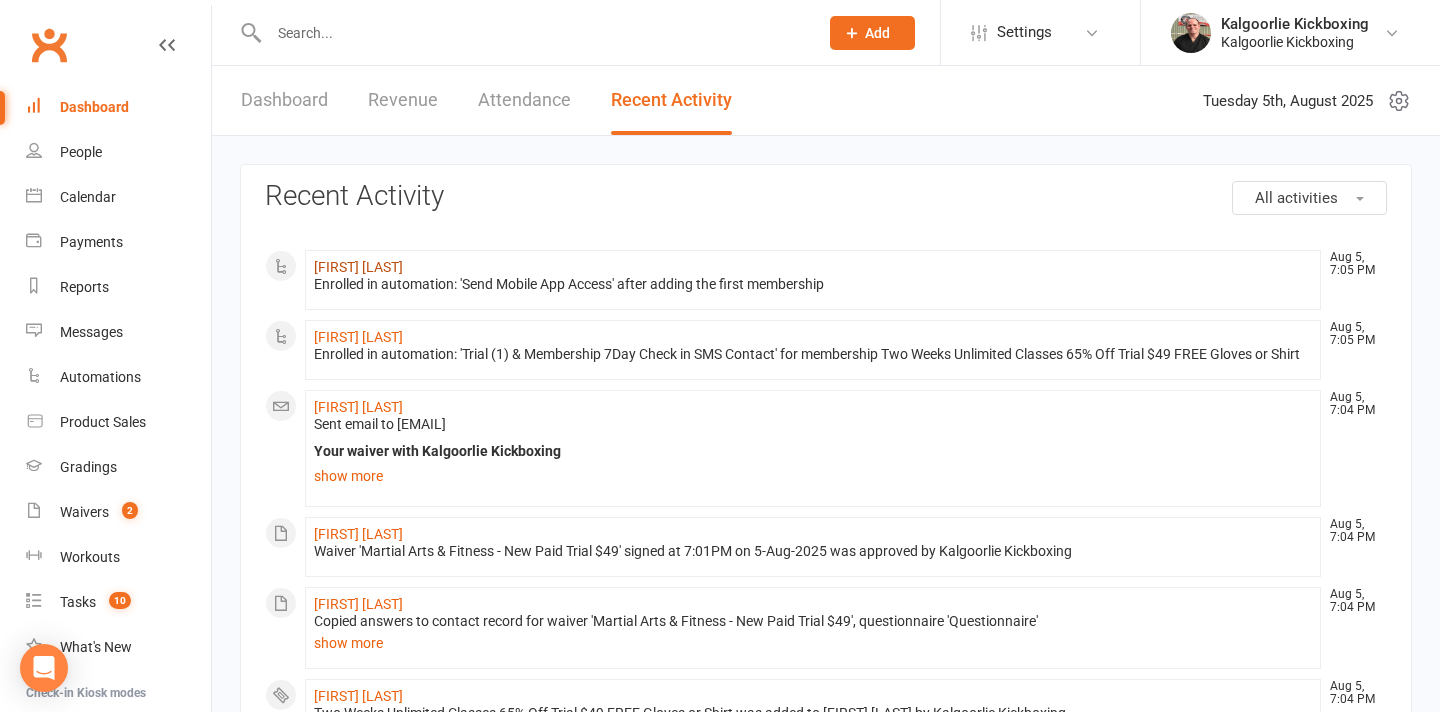 click on "Axel Legendre" at bounding box center [358, 267] 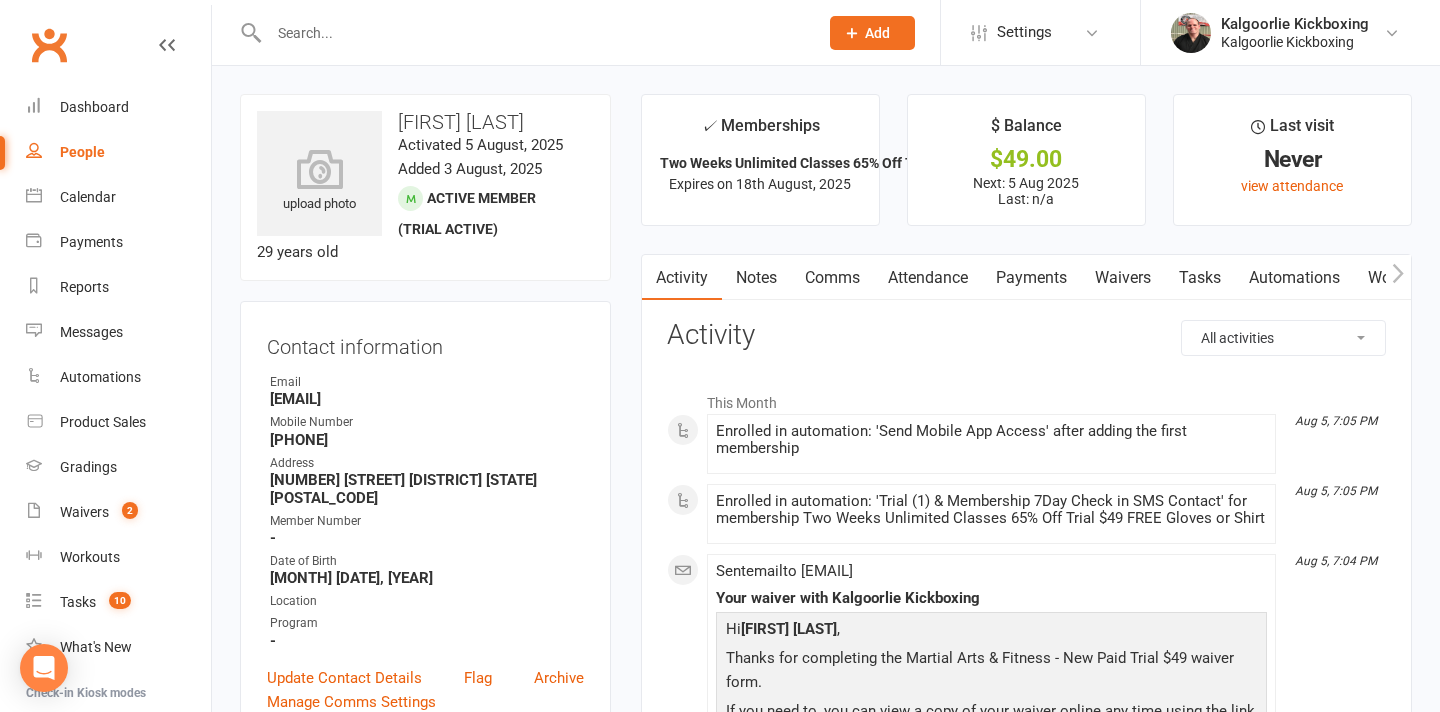 click on "Payments" at bounding box center (1031, 278) 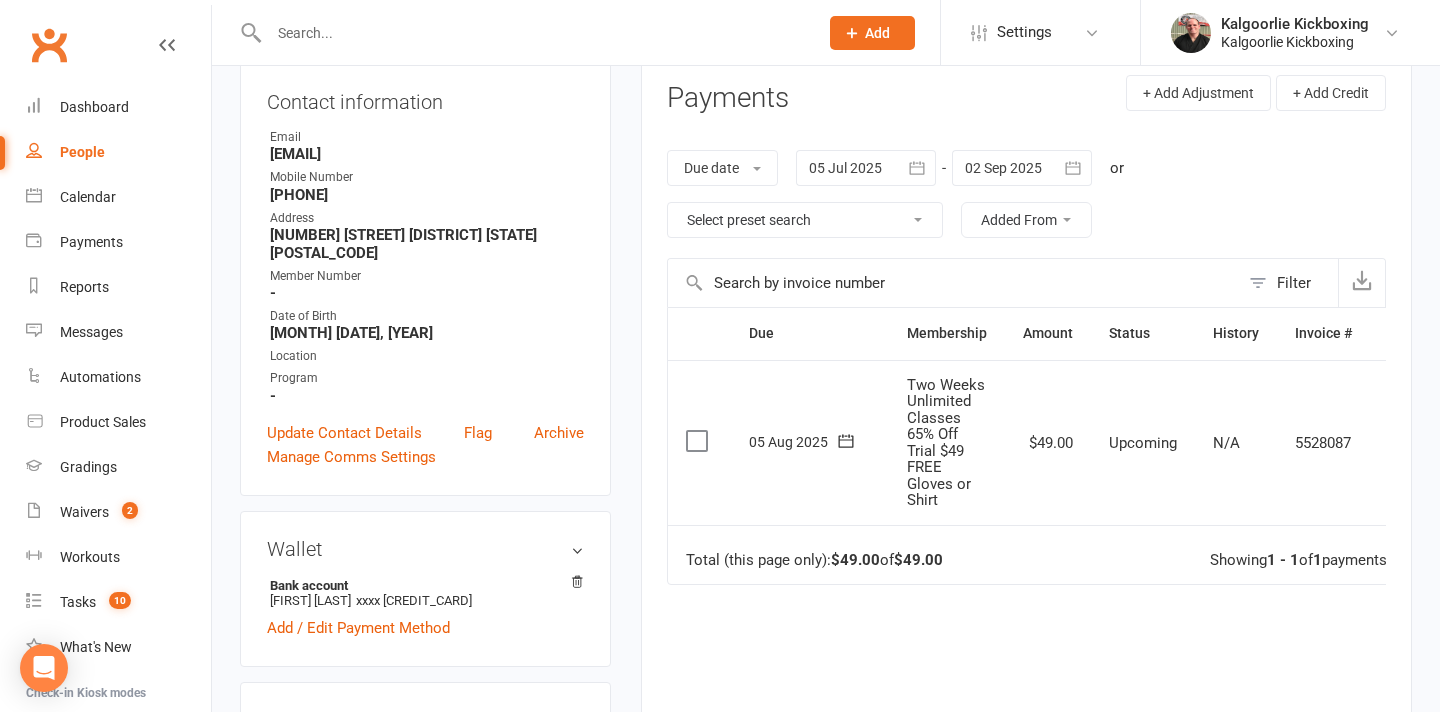 scroll, scrollTop: 281, scrollLeft: 0, axis: vertical 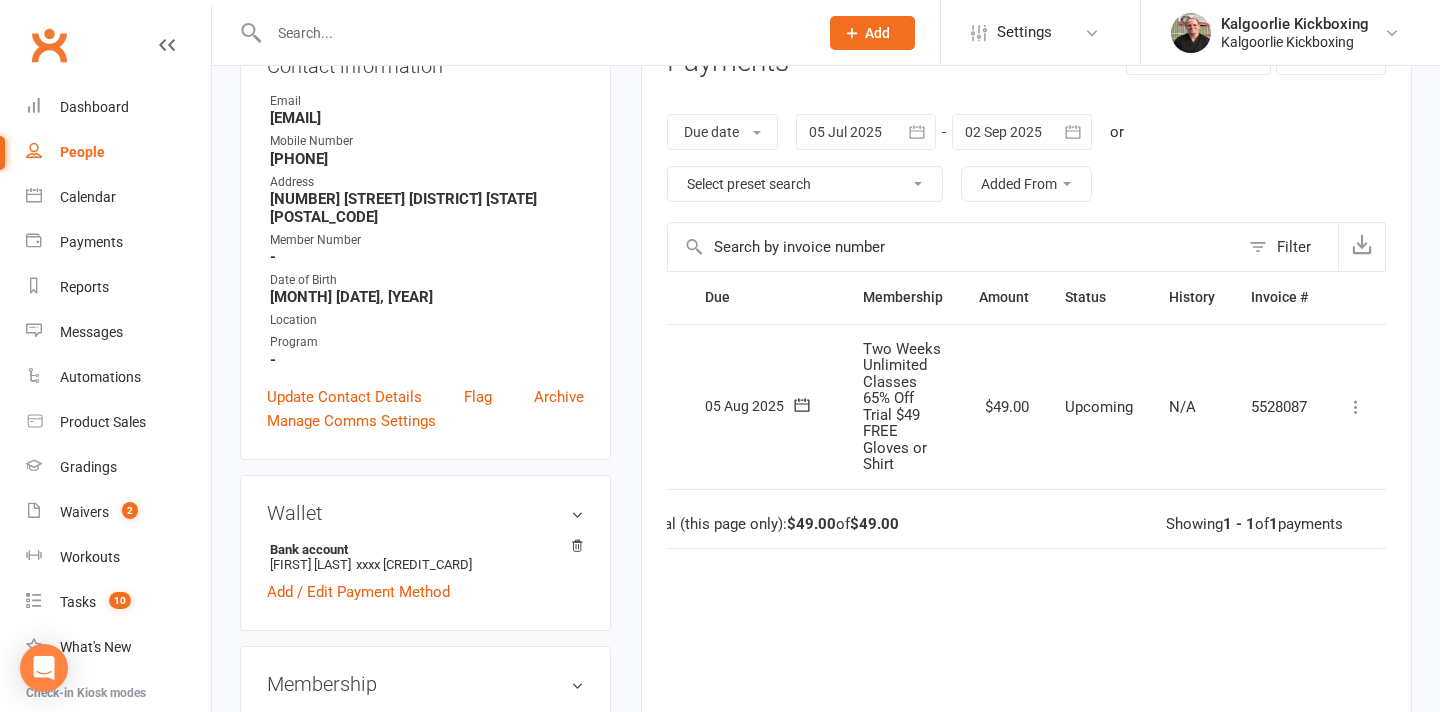 click at bounding box center (1356, 407) 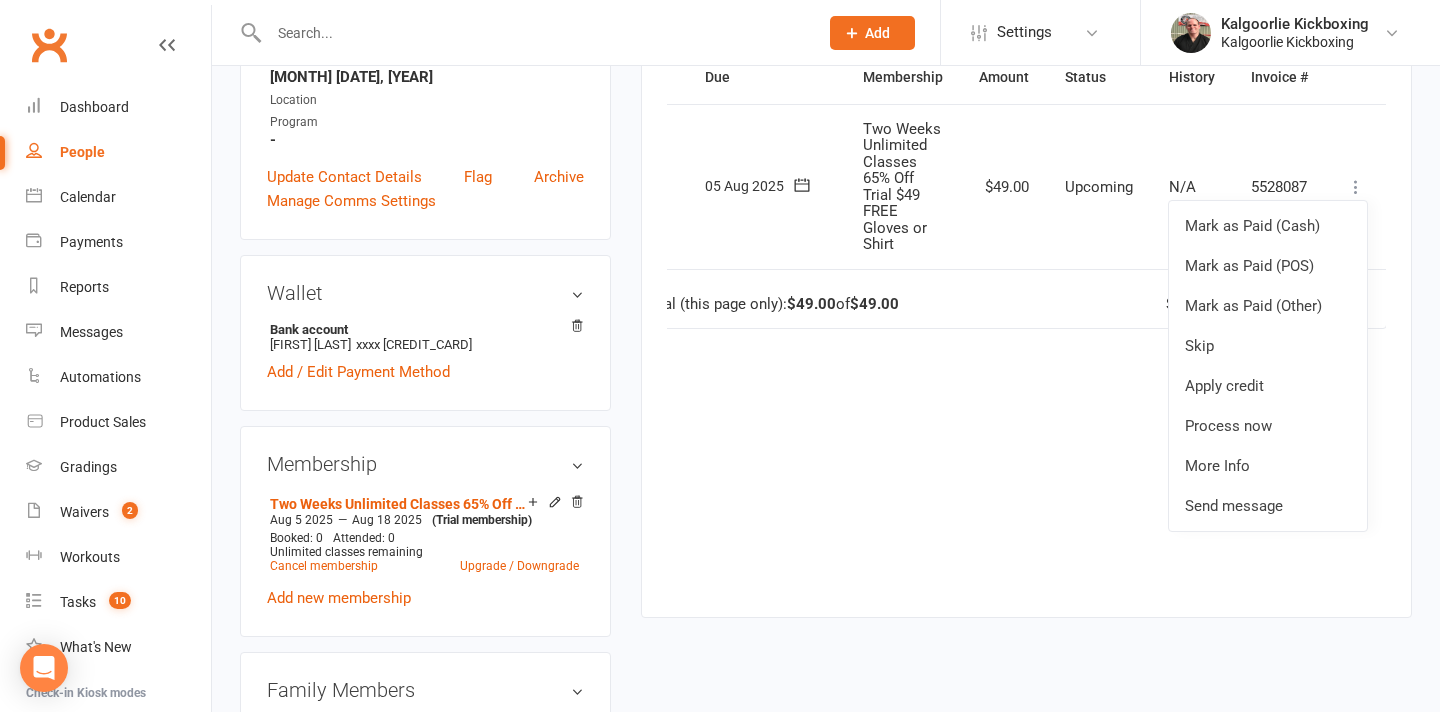 scroll, scrollTop: 536, scrollLeft: 0, axis: vertical 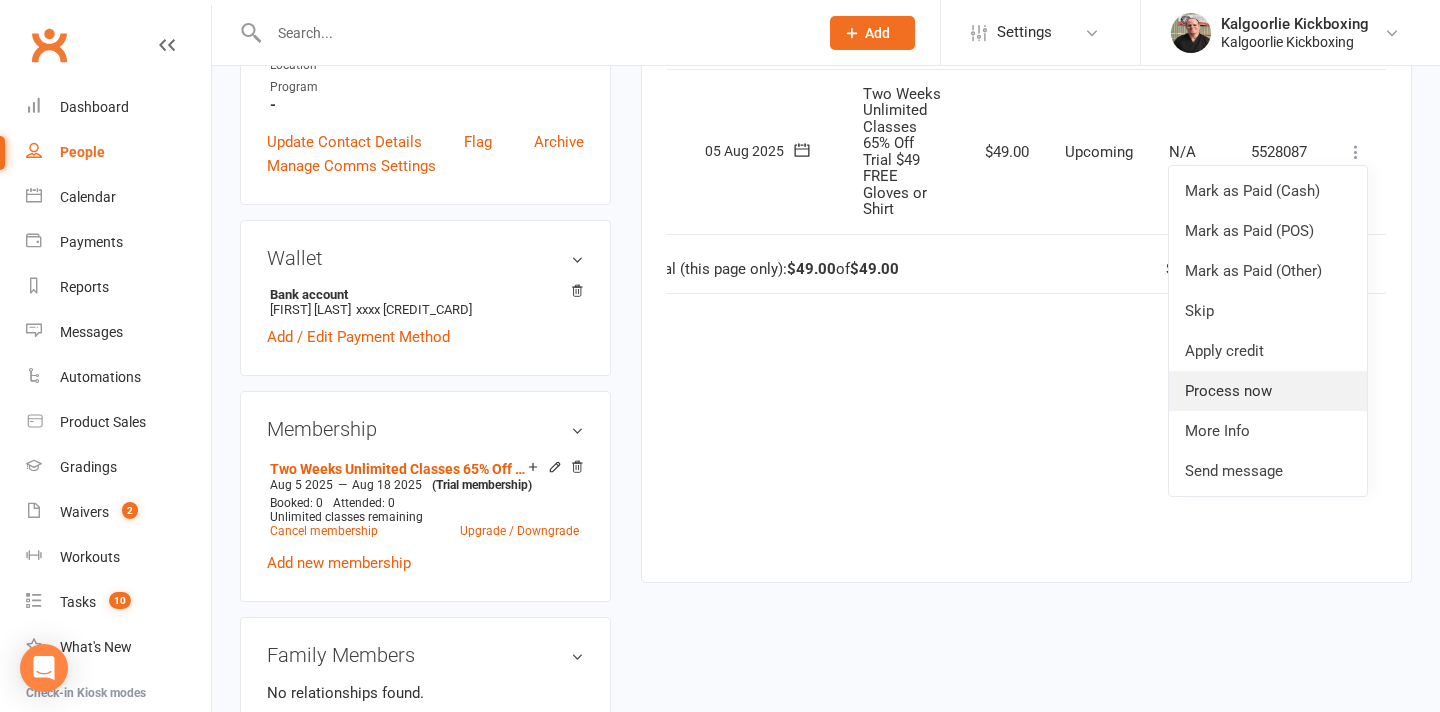 click on "Process now" at bounding box center [1268, 391] 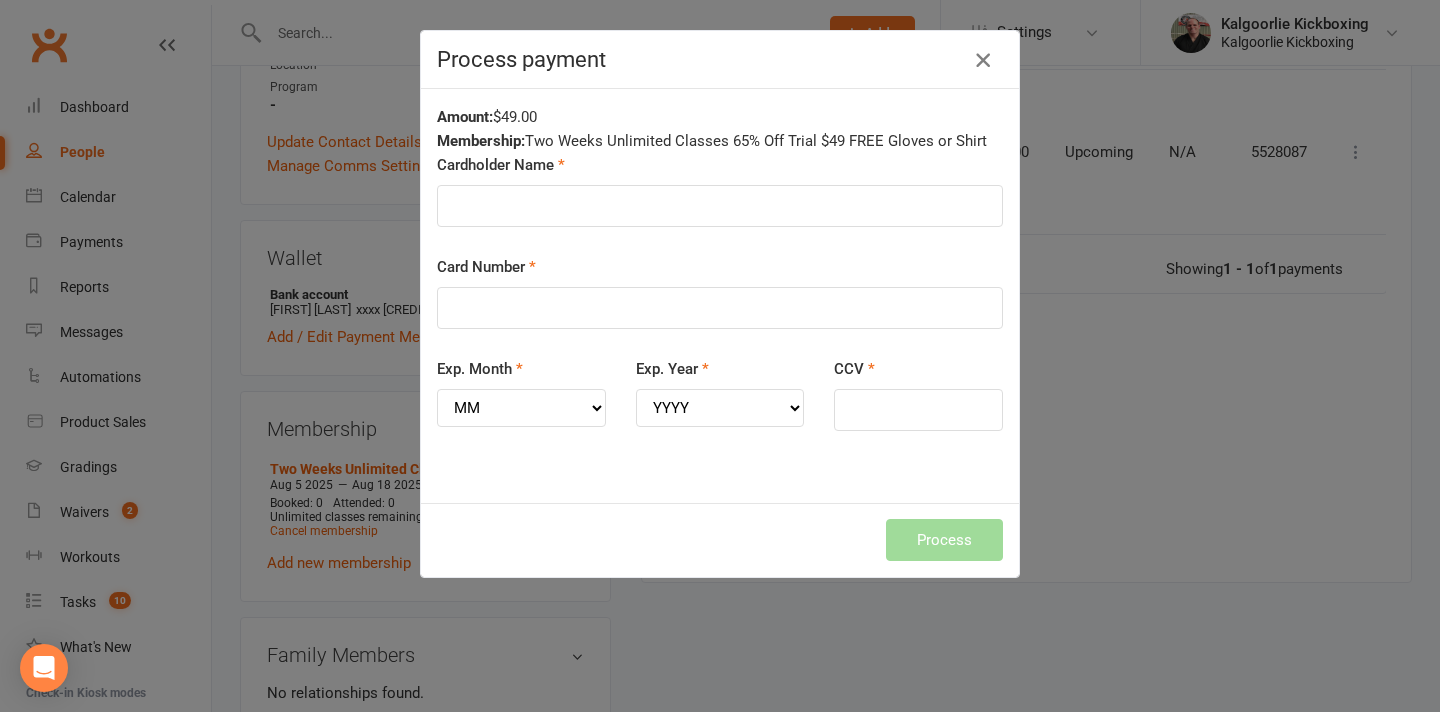 click at bounding box center (983, 60) 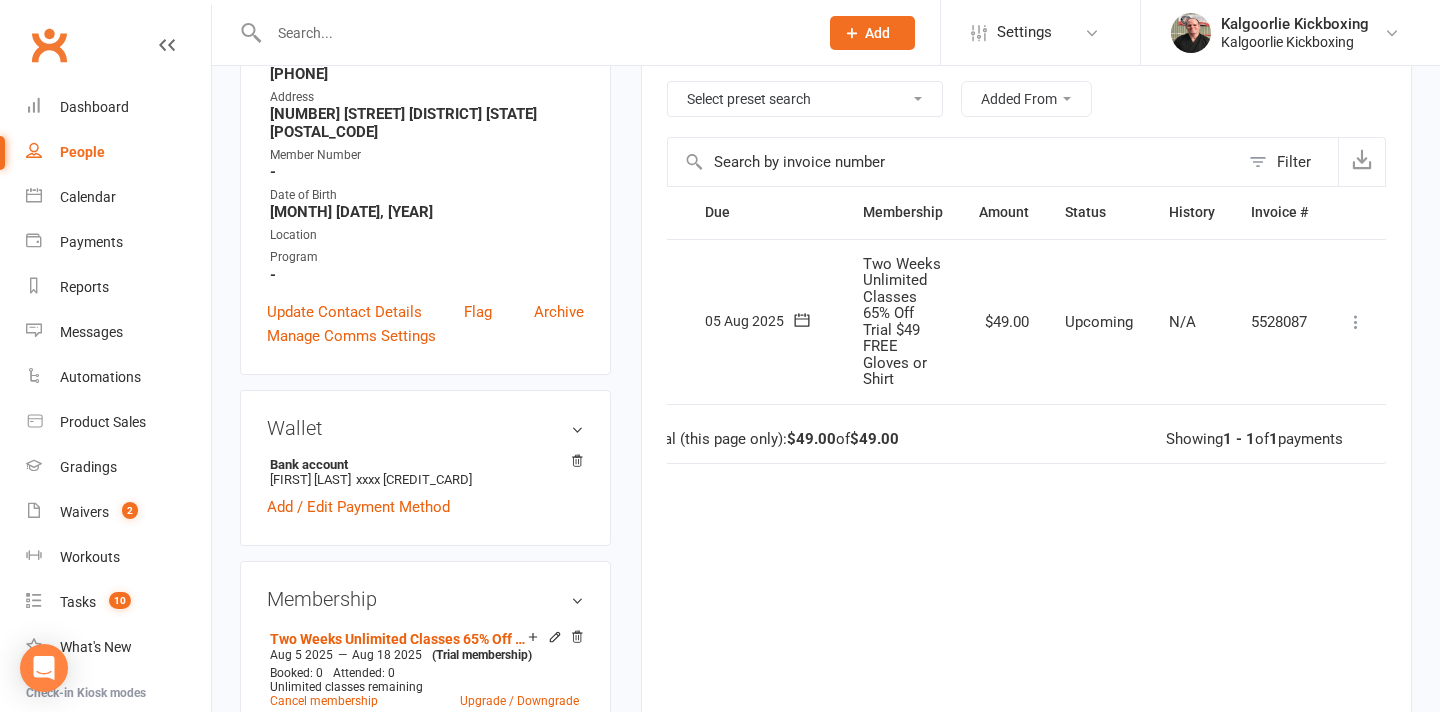 scroll, scrollTop: 88, scrollLeft: 0, axis: vertical 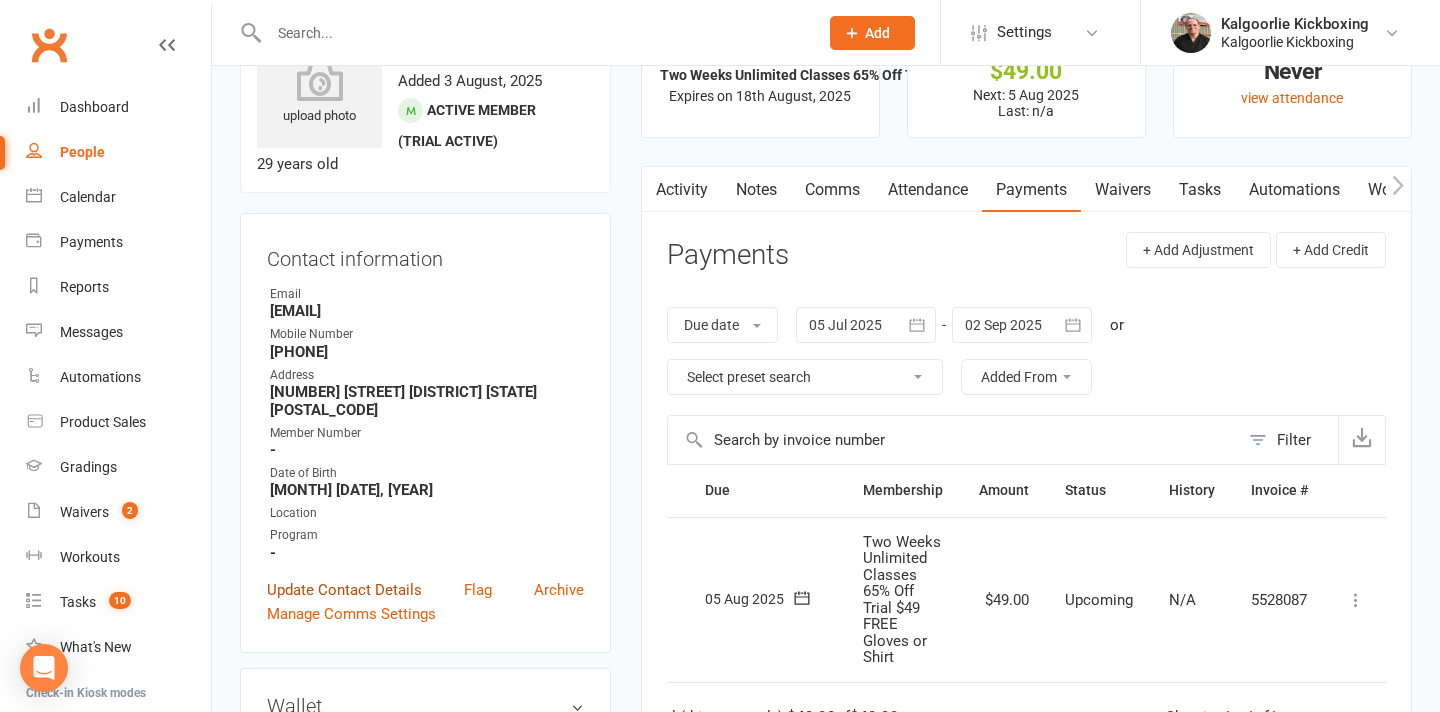 click on "Update Contact Details" at bounding box center [344, 590] 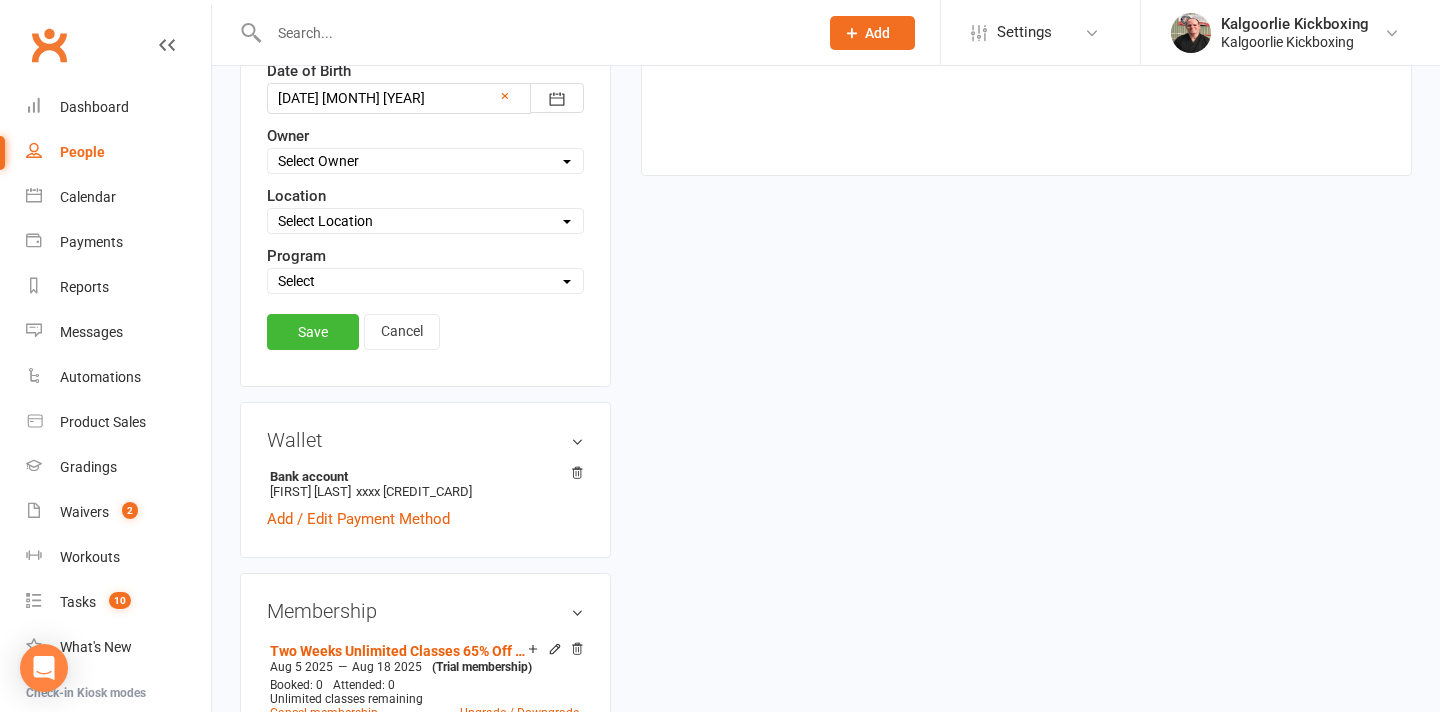 scroll, scrollTop: 943, scrollLeft: 0, axis: vertical 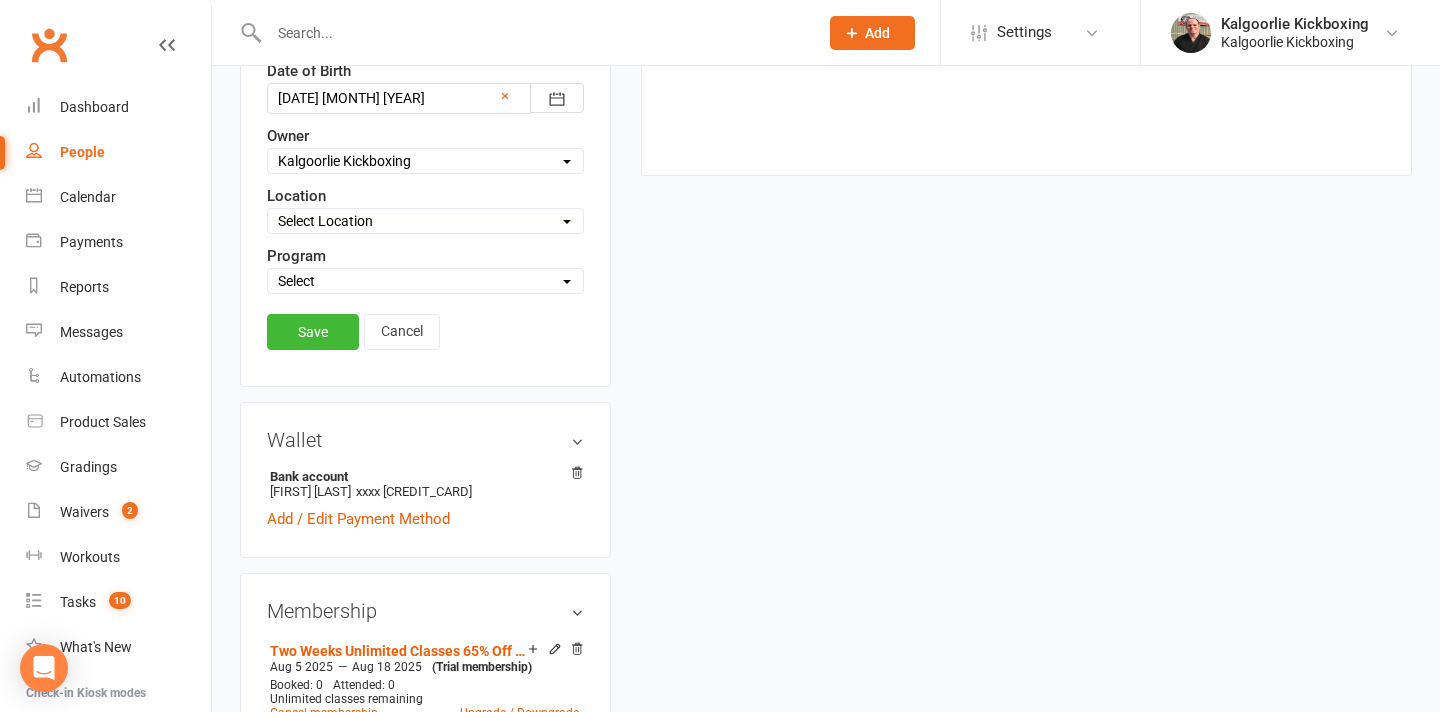 click on "Select Location 1) Main Dojo, 224 Hare Street. DT1 Edwards Park, Picadilly Street DT2 Arboretum, Hawkins Street DT3 Rotary Peace Park (Old Twin Dams) Bottom End Dugan Street DT4 Clients Home KB1 Goldfields Oasis Rec Centre, 99 Johnston Street KB2 BMG Gaming Lounge, 52 Hannan St, Kalgoorlie KB3 Jackos Home 77 Hare Street, Picadilly" at bounding box center (425, 221) 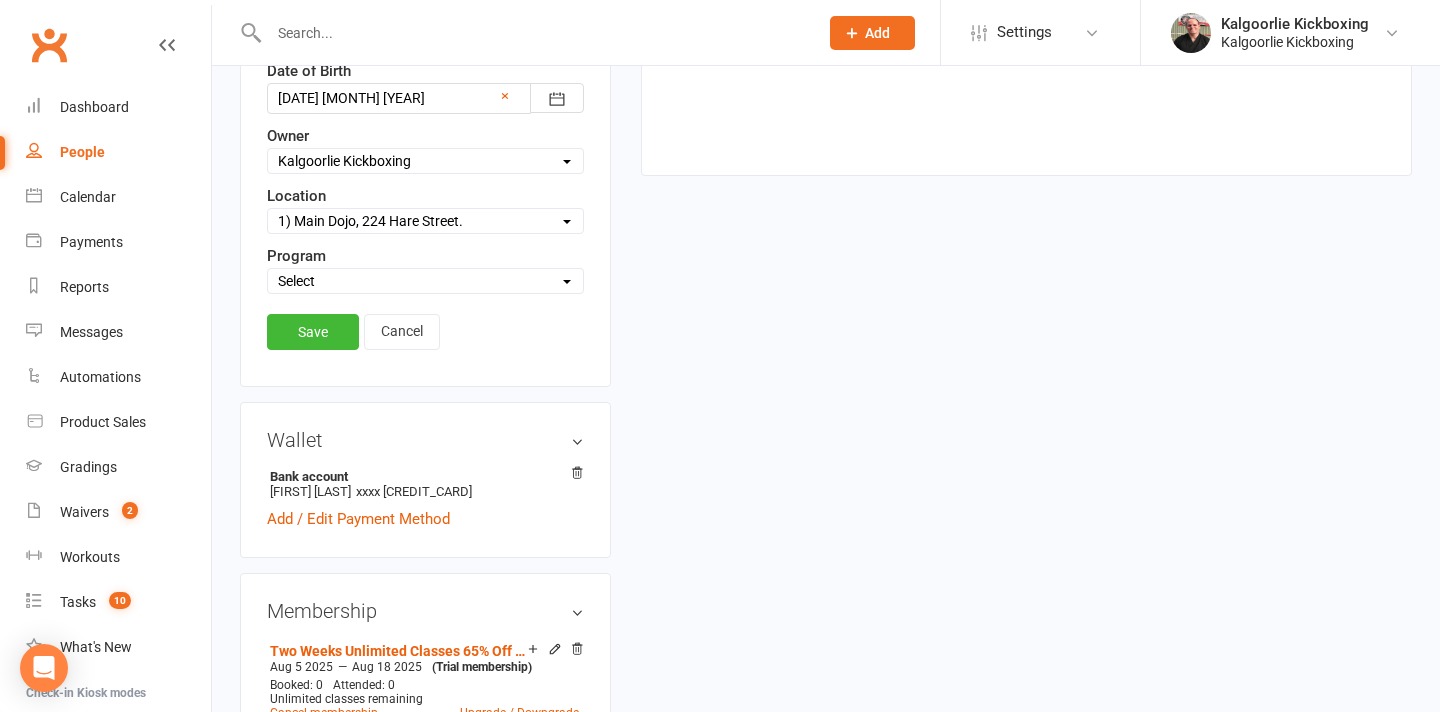 click on "Select Martial Arts and Fitness Dog Training" at bounding box center [425, 281] 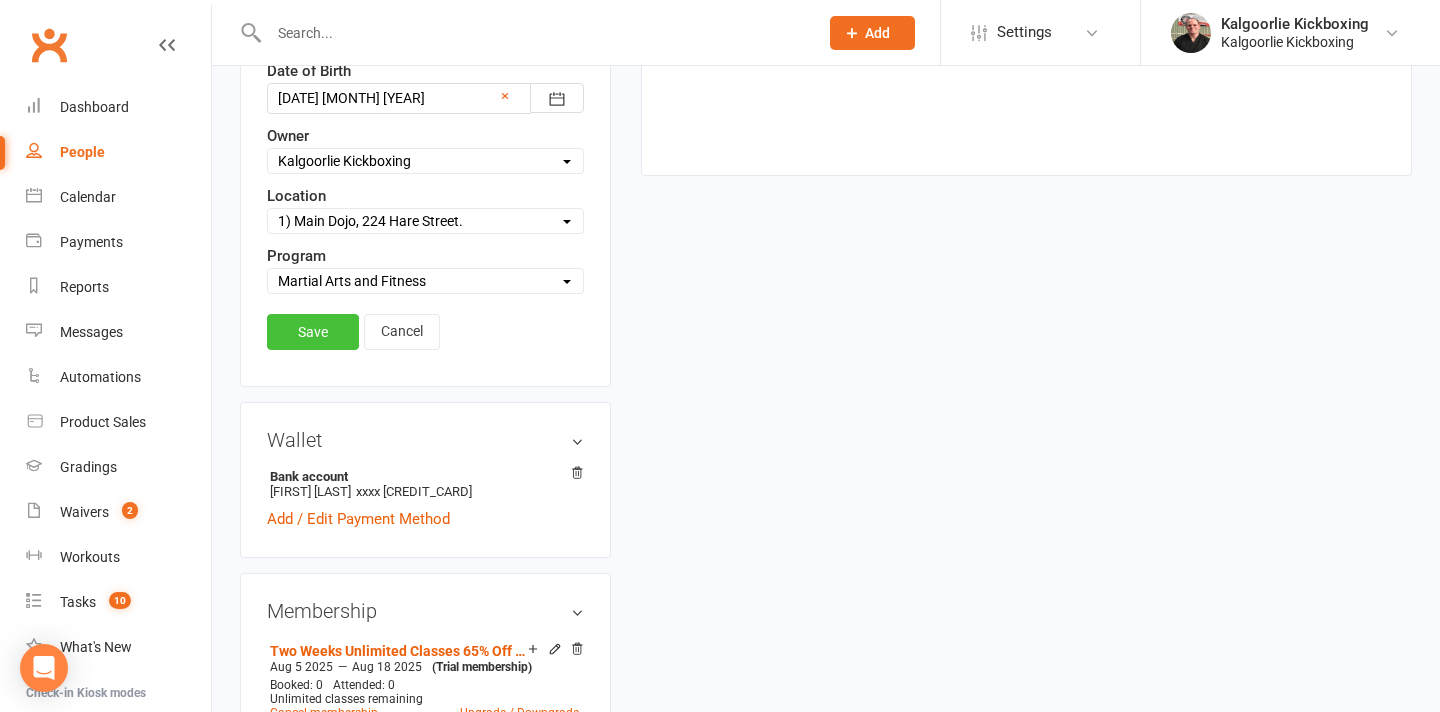 click on "Save" at bounding box center [313, 332] 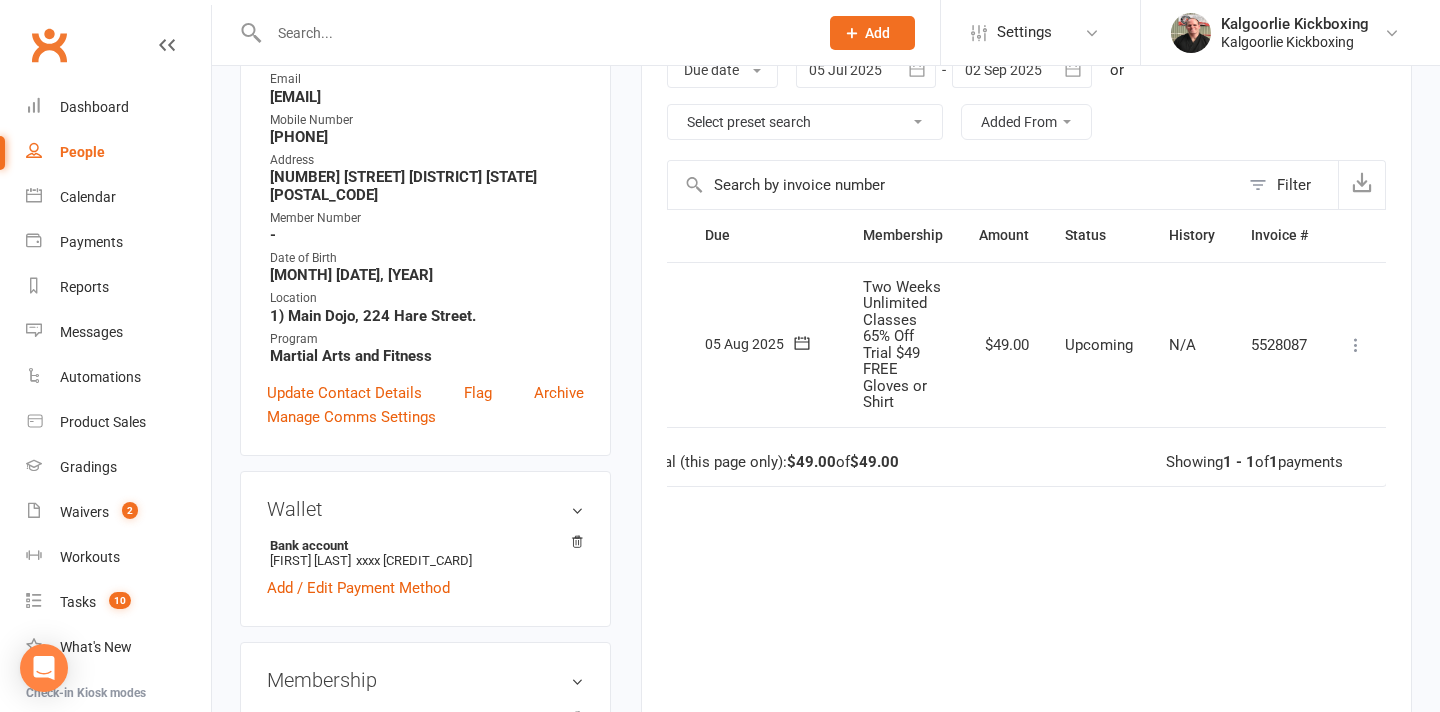scroll, scrollTop: 332, scrollLeft: 0, axis: vertical 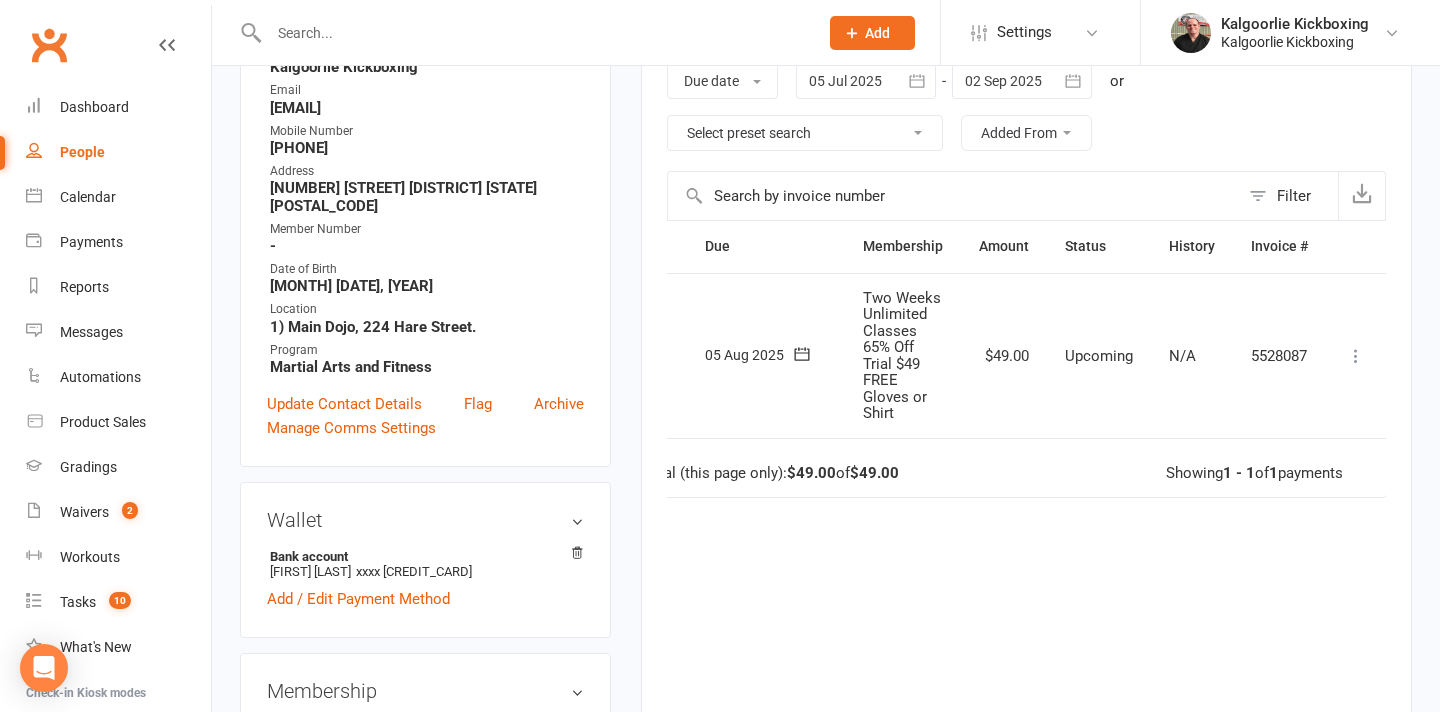click at bounding box center (1356, 356) 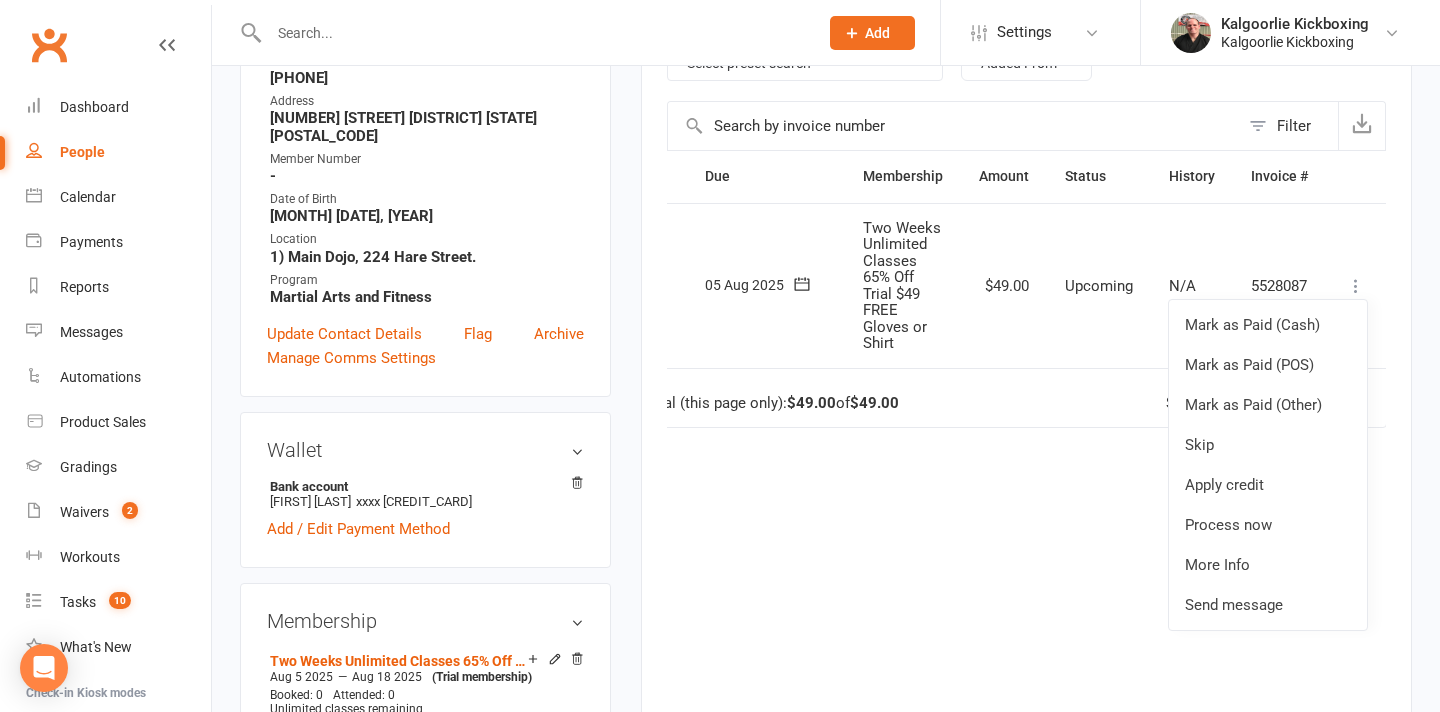scroll, scrollTop: 448, scrollLeft: 0, axis: vertical 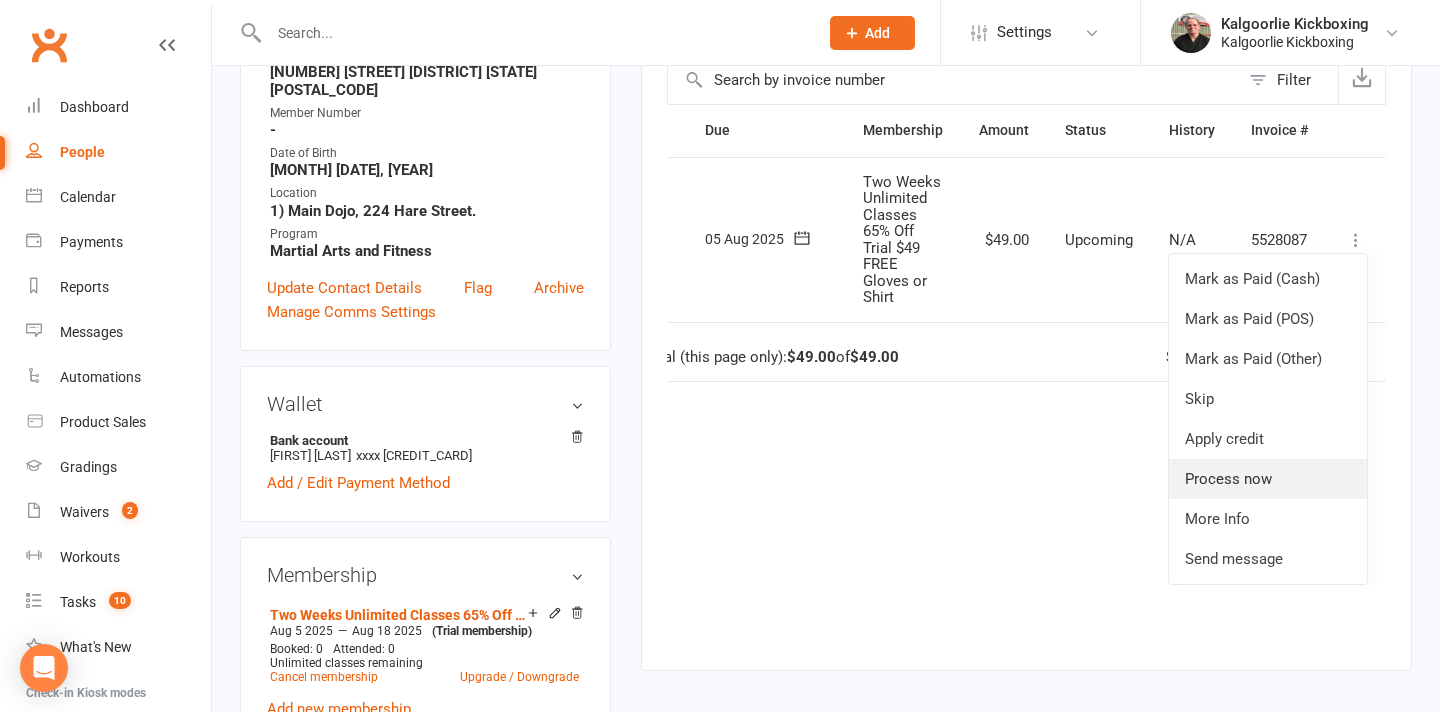 click on "Process now" at bounding box center (1268, 479) 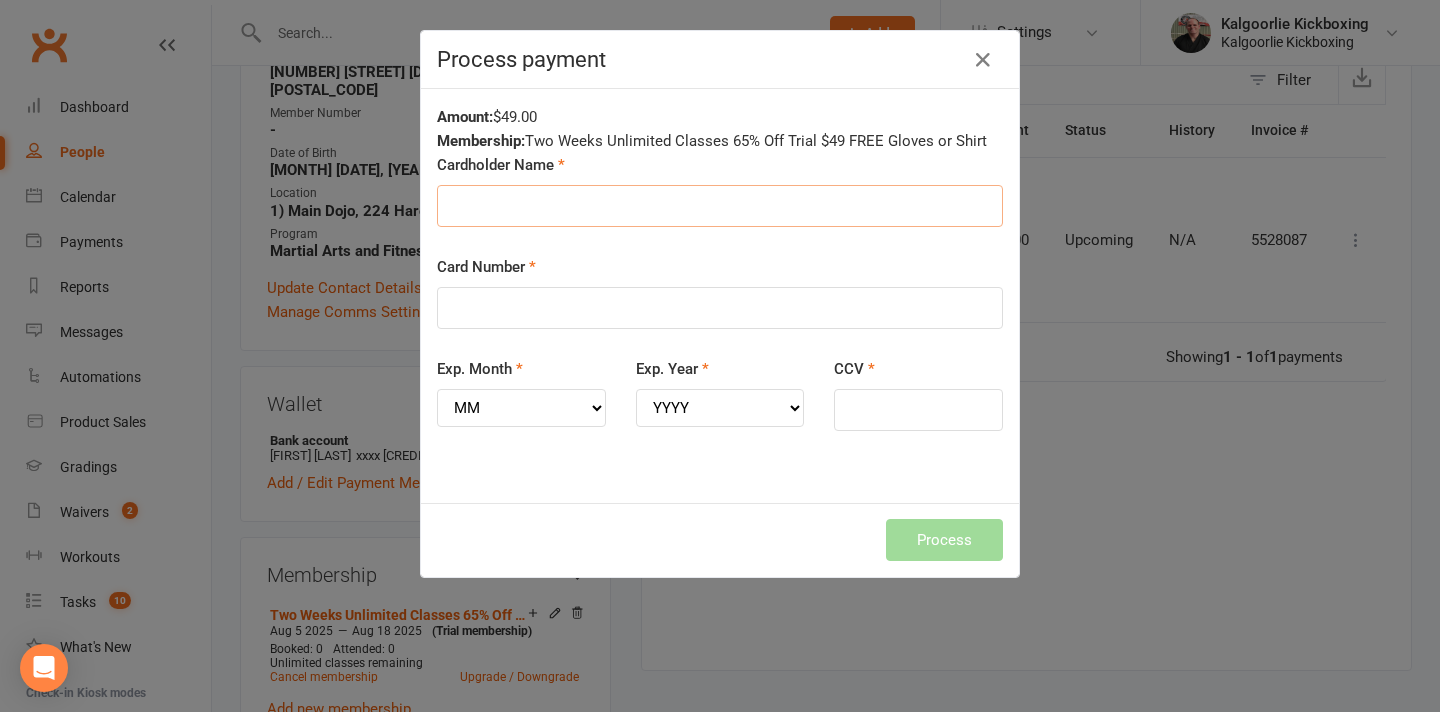 click on "Cardholder Name" at bounding box center (720, 206) 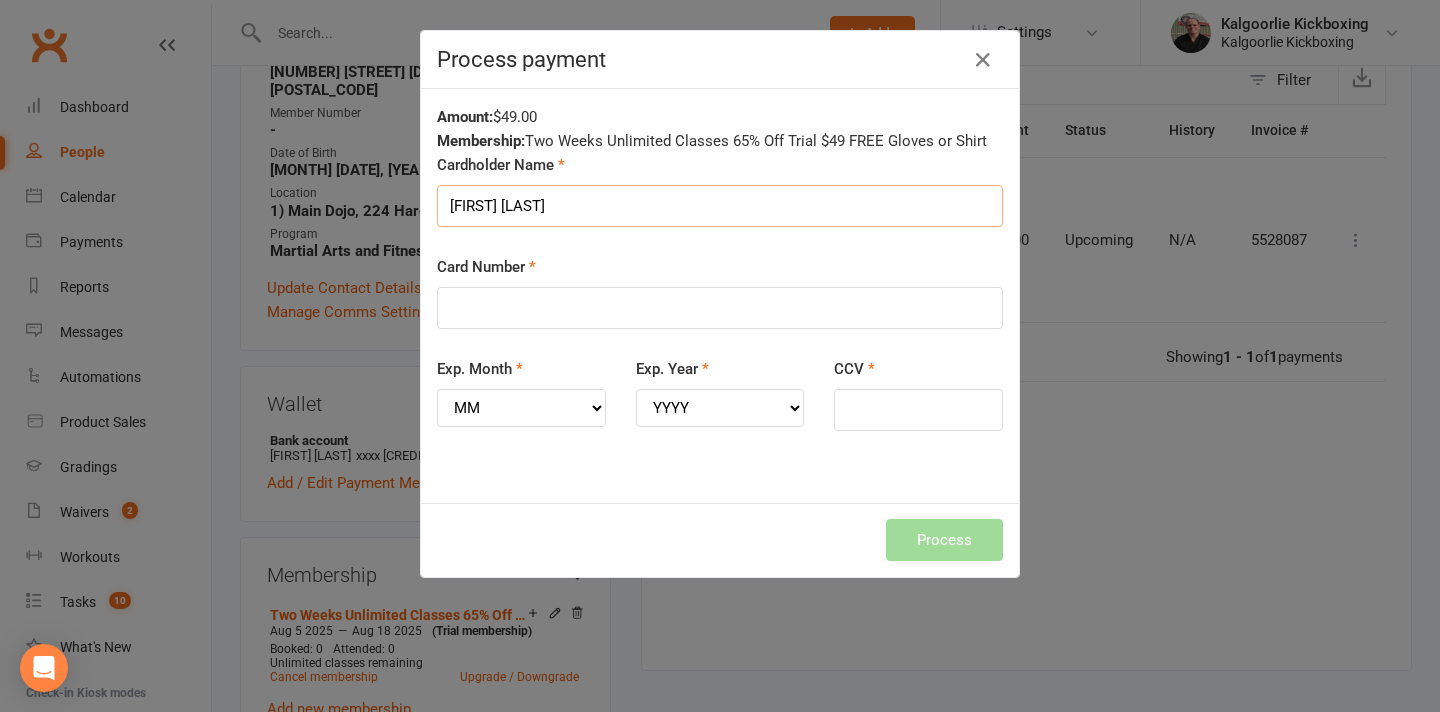 type on "Axel Legendre" 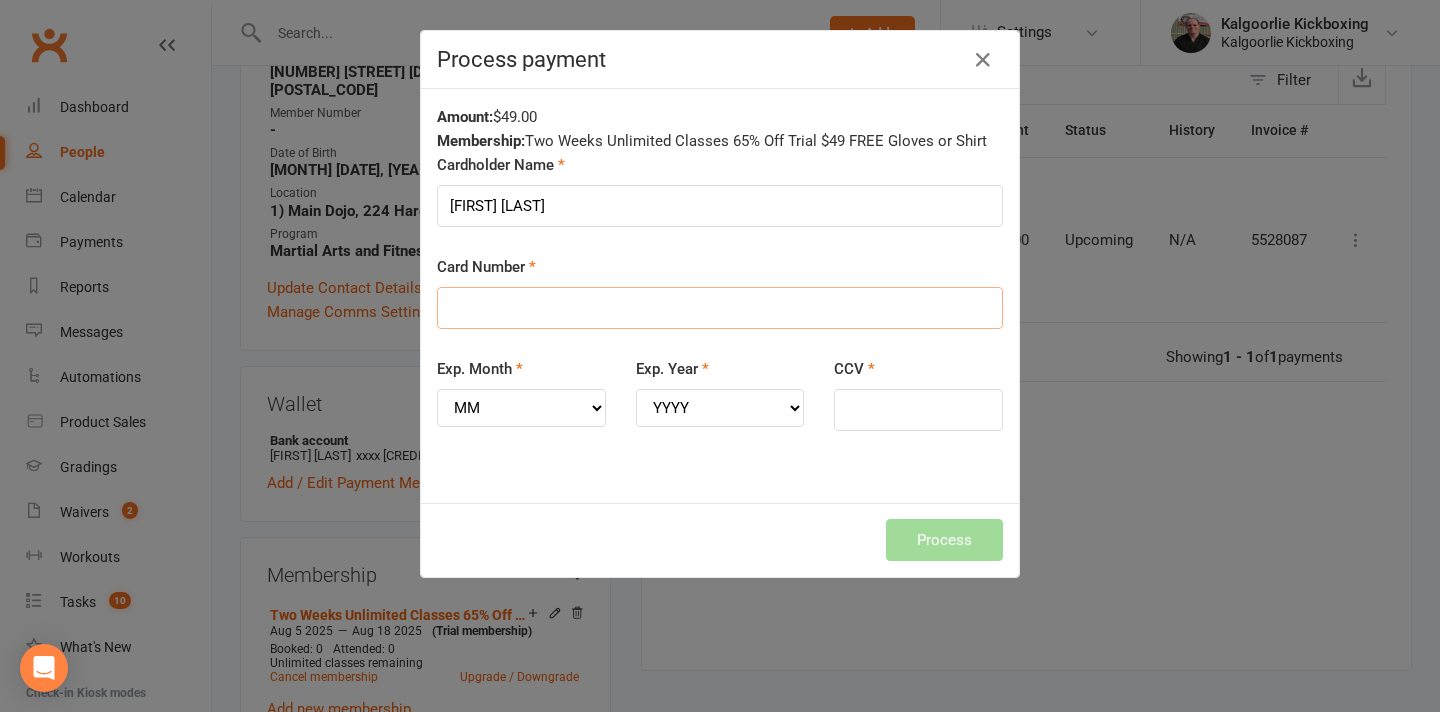 click on "Card Number" at bounding box center [720, 308] 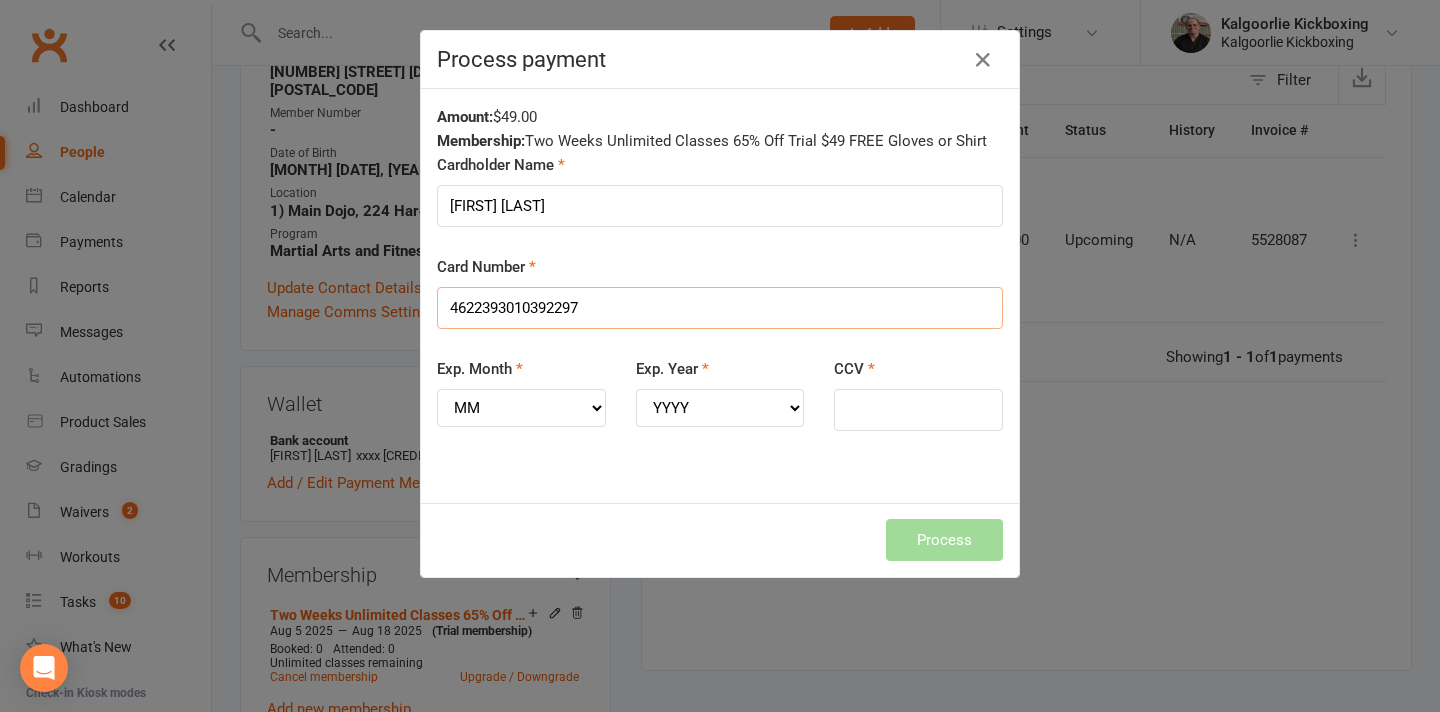 type on "4622393010392297" 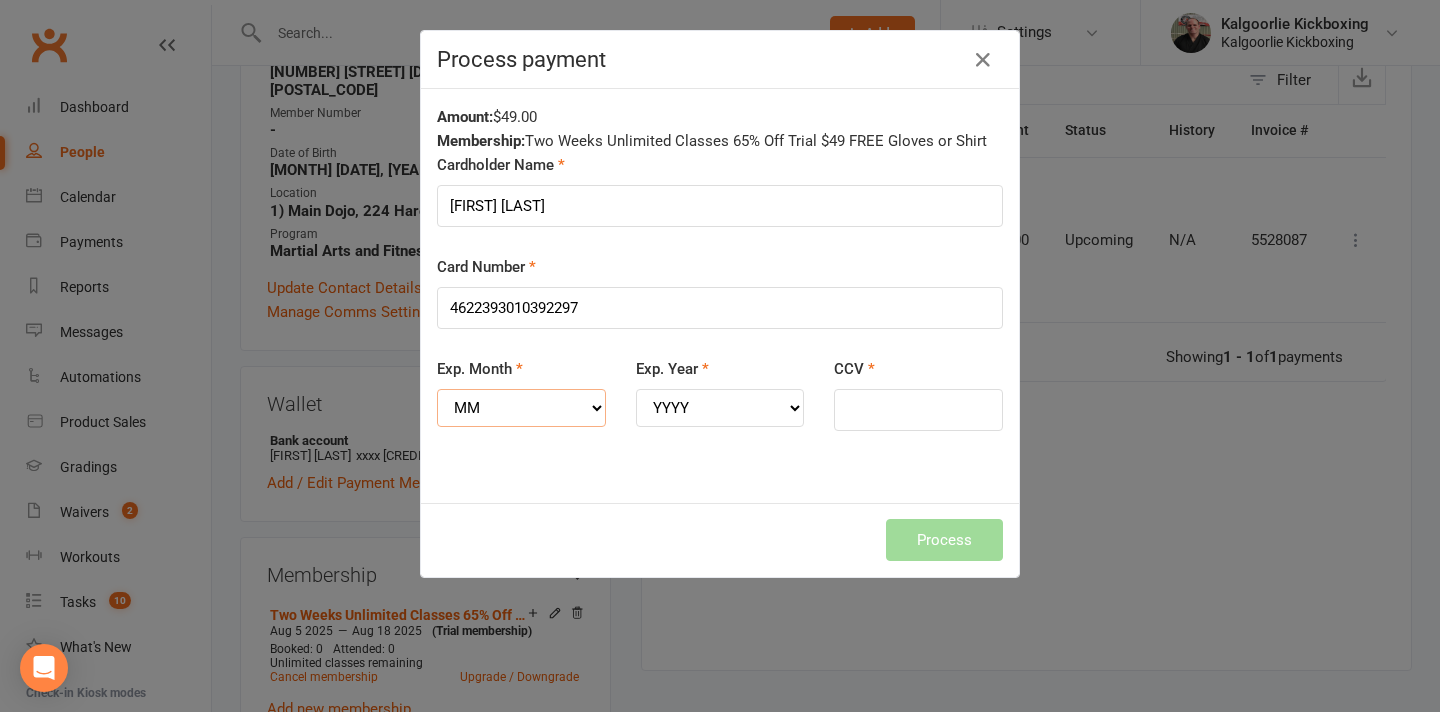 click on "MM 01 02 03 04 05 06 07 08 09 10 11 12" at bounding box center (521, 408) 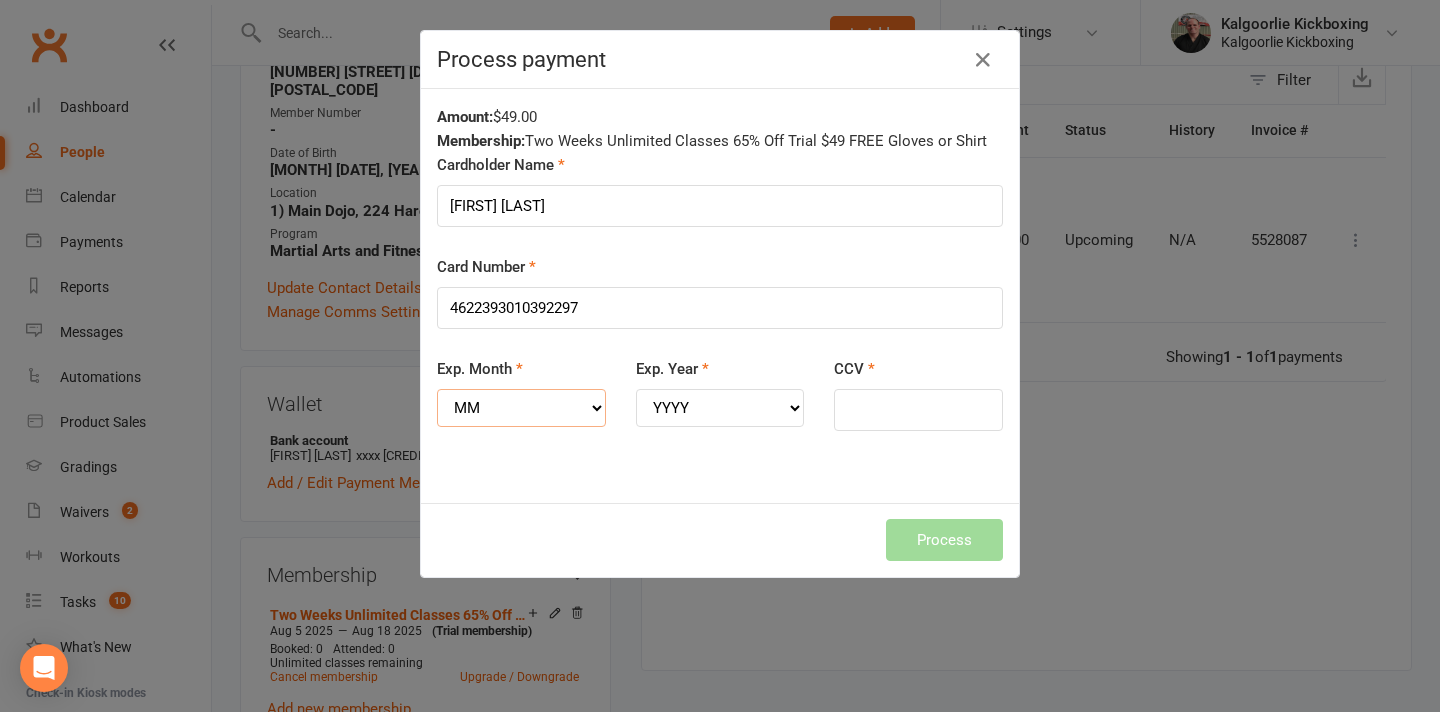 select on "11" 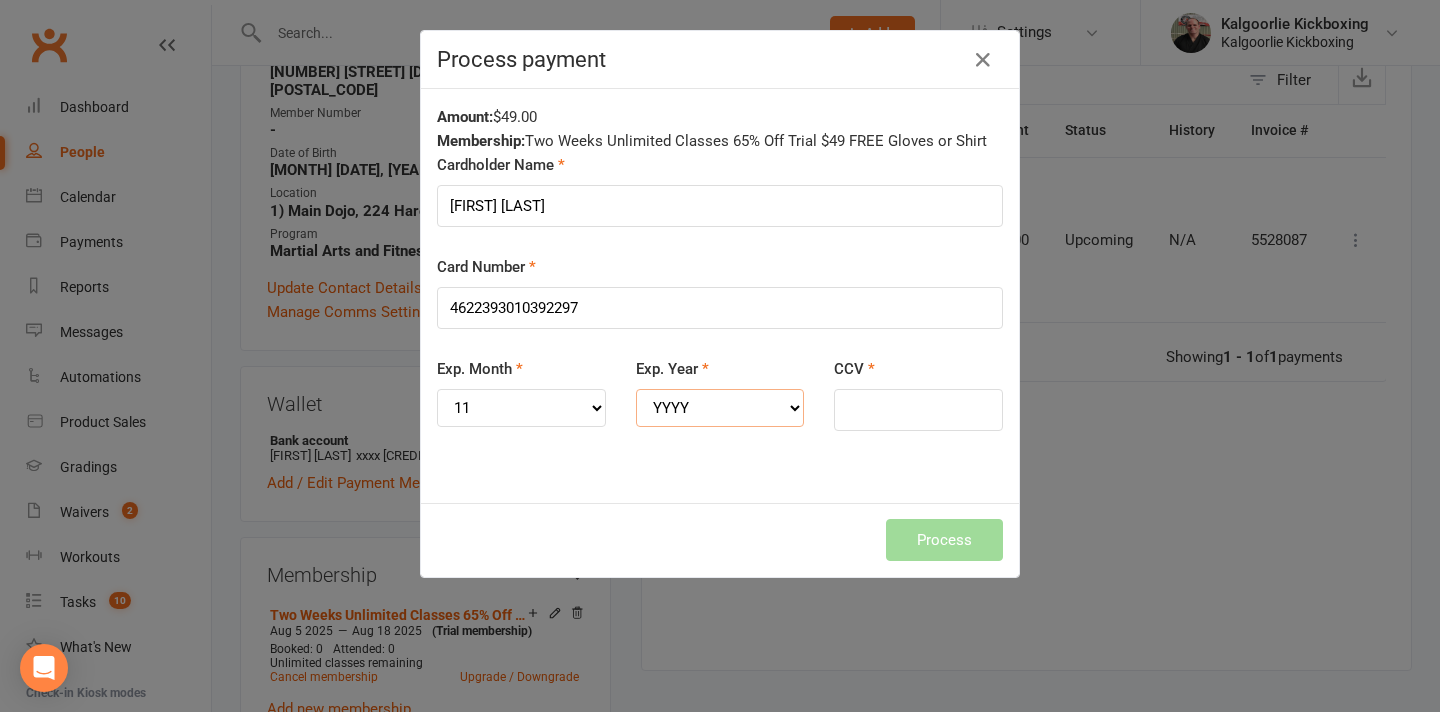 click on "YYYY 2025 2026 2027 2028 2029 2030 2031 2032 2033 2034" at bounding box center [720, 408] 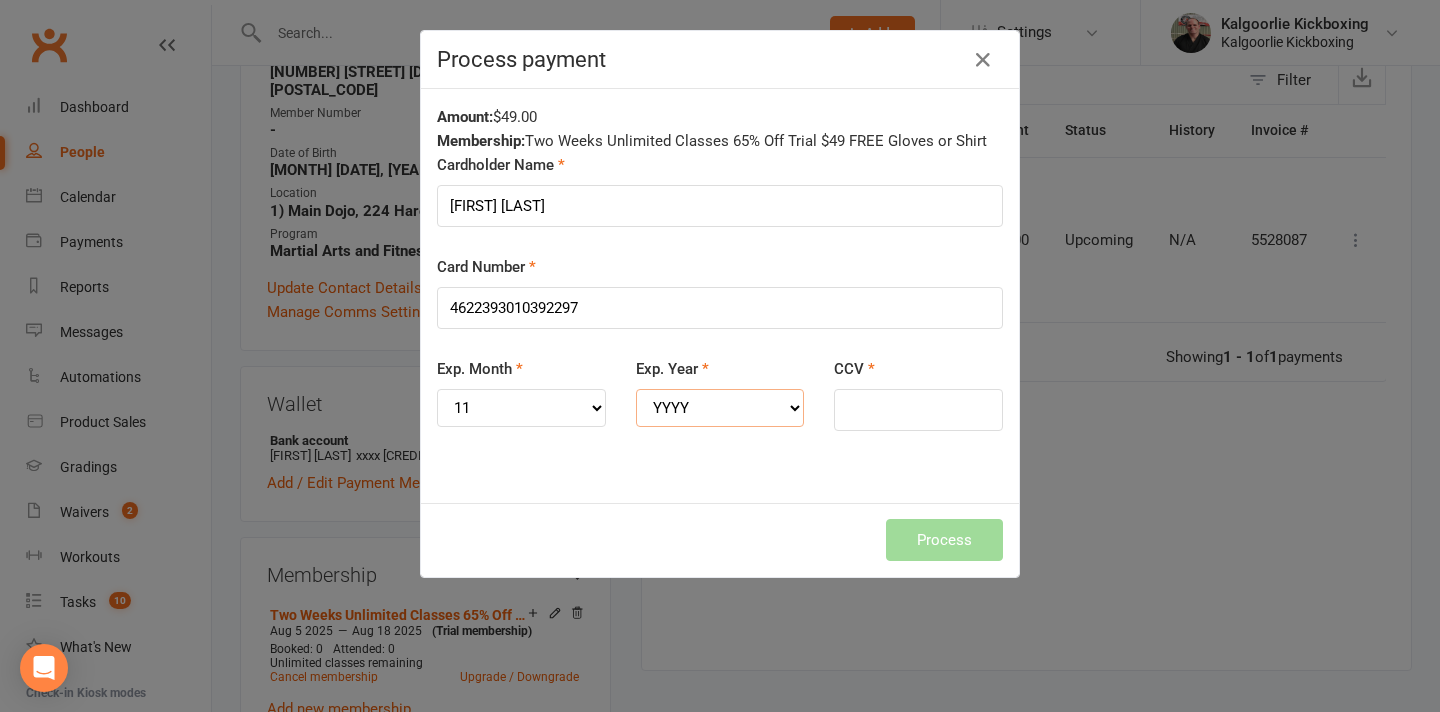 select on "2028" 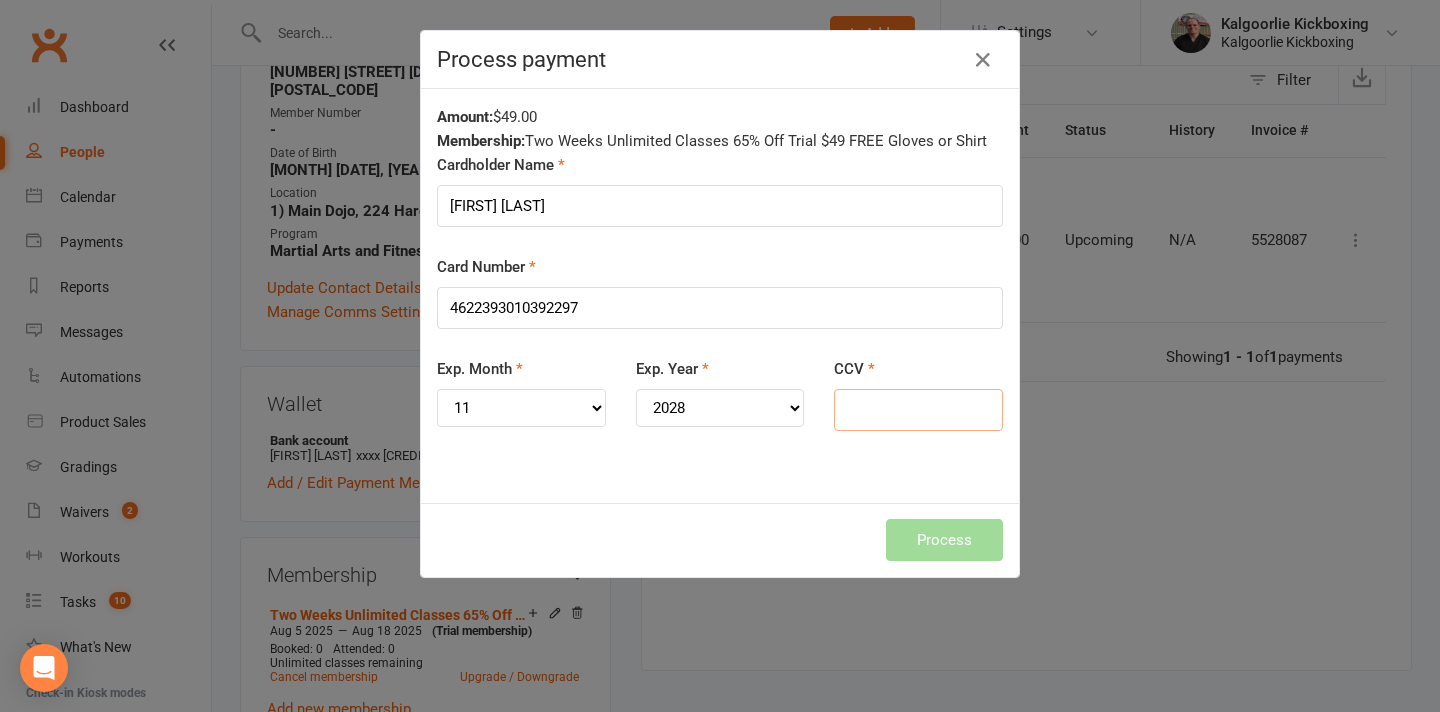 click on "CCV" at bounding box center [918, 410] 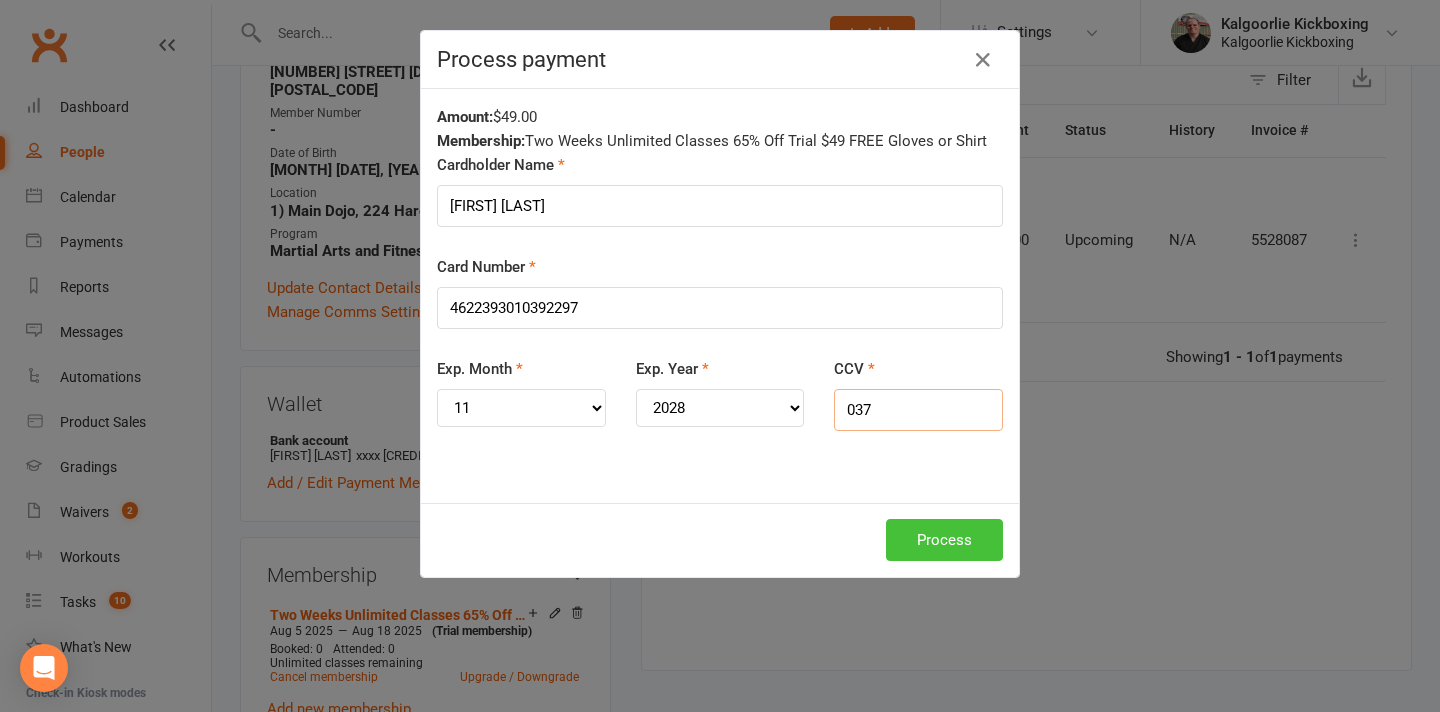type on "037" 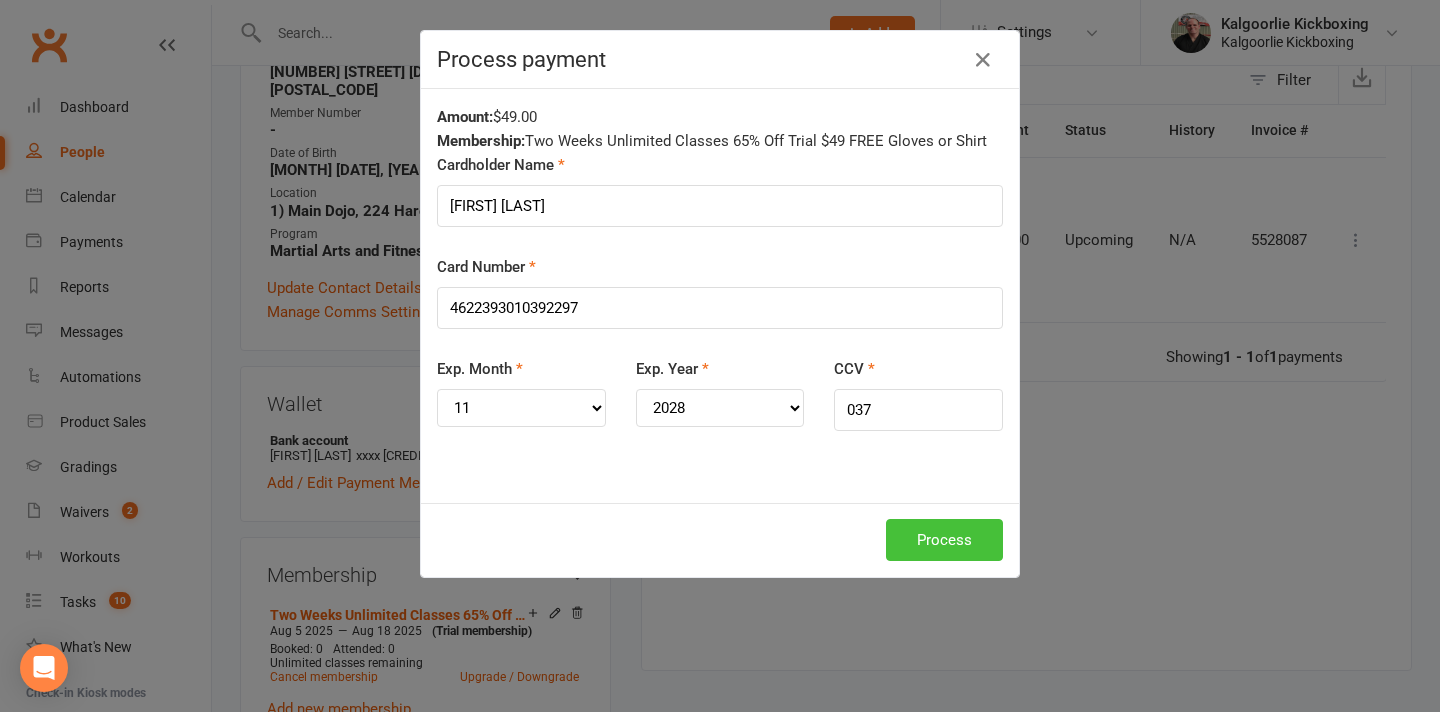 click on "Process" at bounding box center (944, 540) 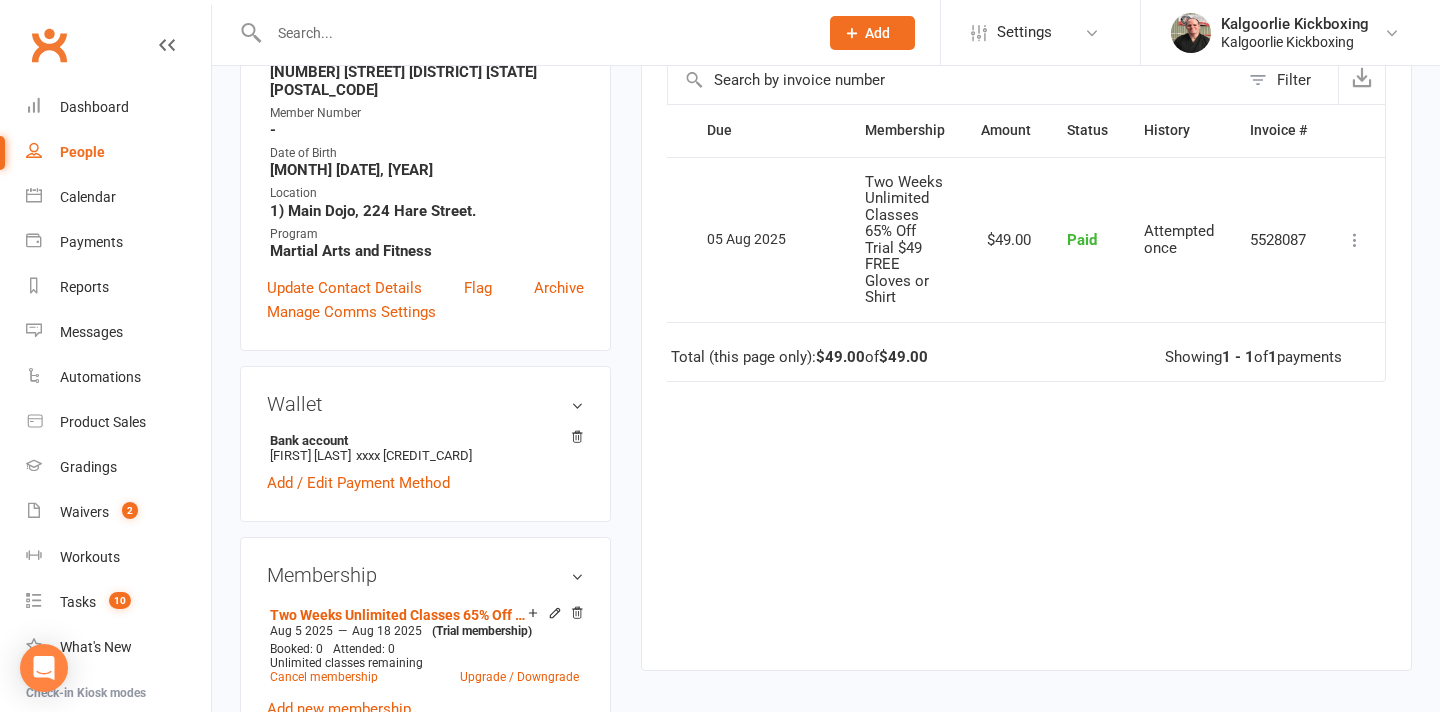 scroll, scrollTop: 0, scrollLeft: 15, axis: horizontal 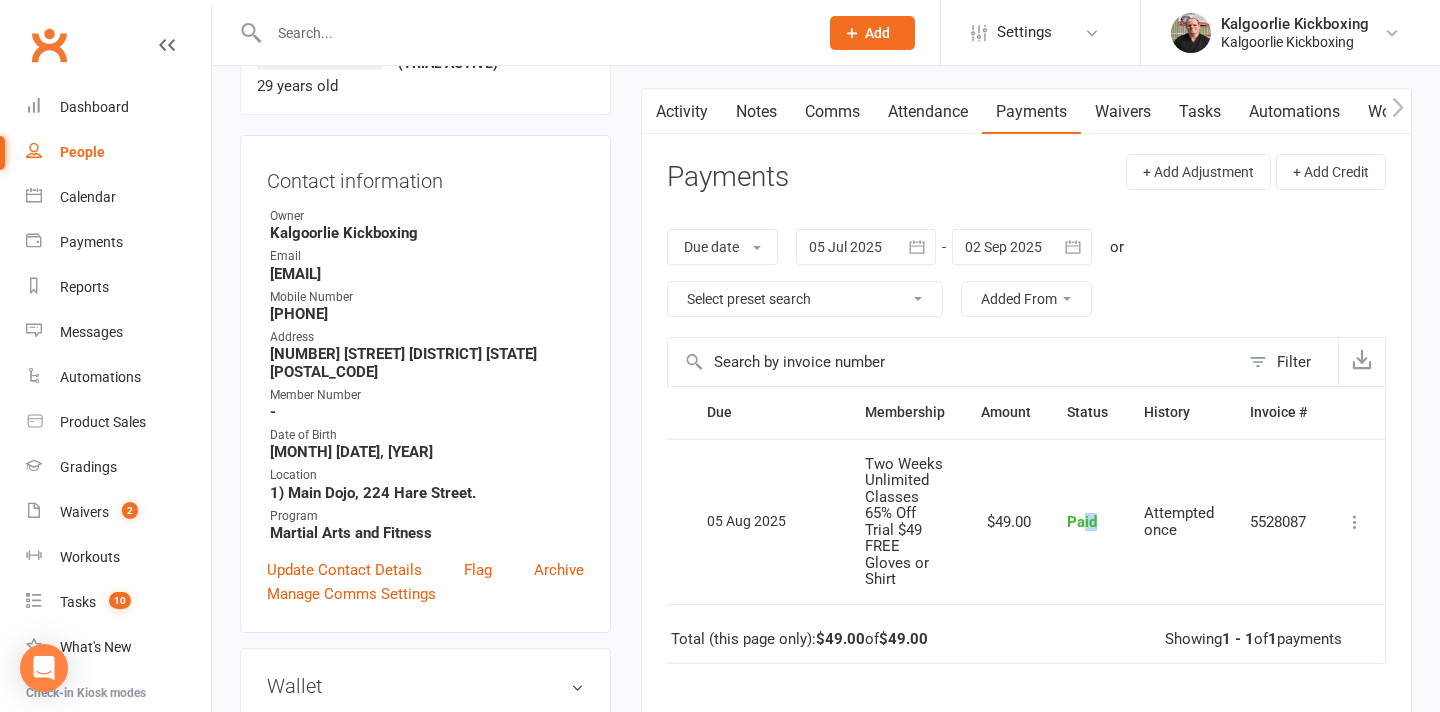 drag, startPoint x: 1104, startPoint y: 515, endPoint x: 1081, endPoint y: 514, distance: 23.021729 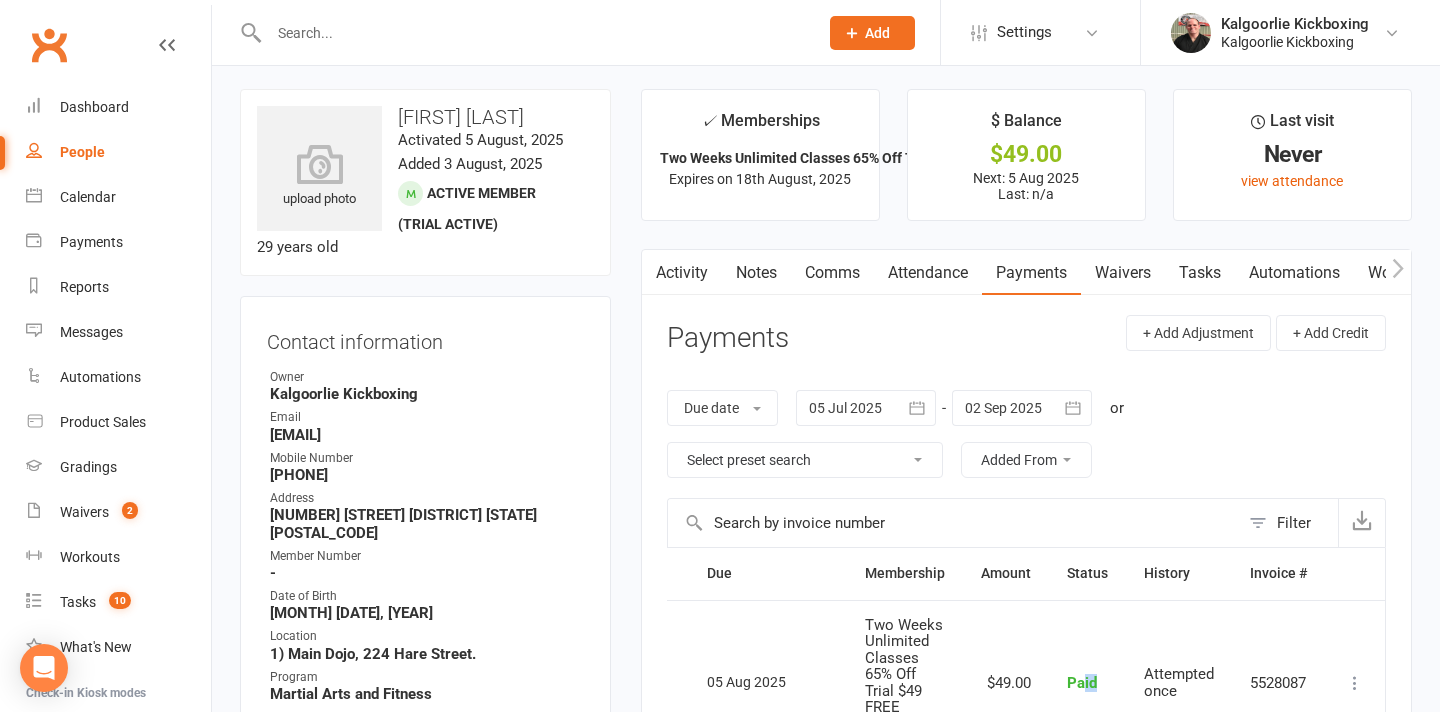 scroll, scrollTop: 0, scrollLeft: 0, axis: both 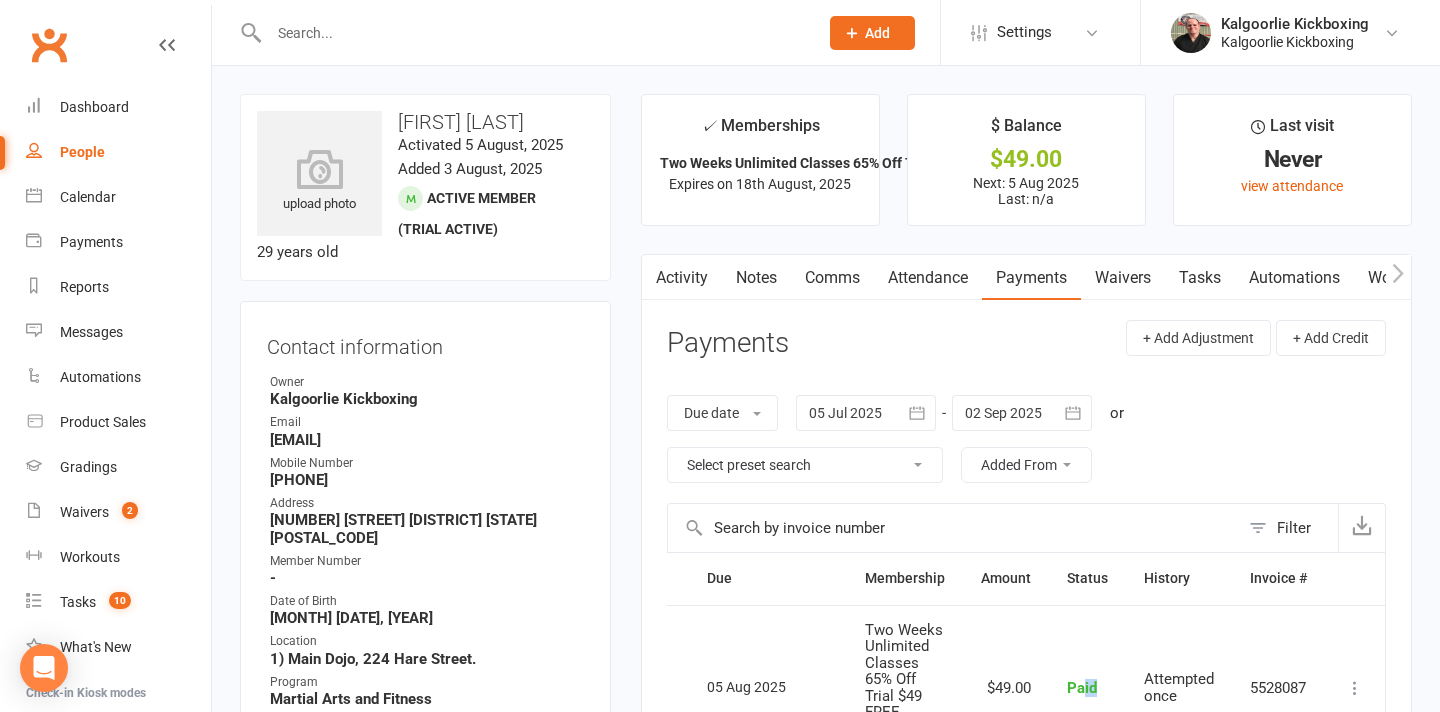 click on "Attendance" at bounding box center (928, 278) 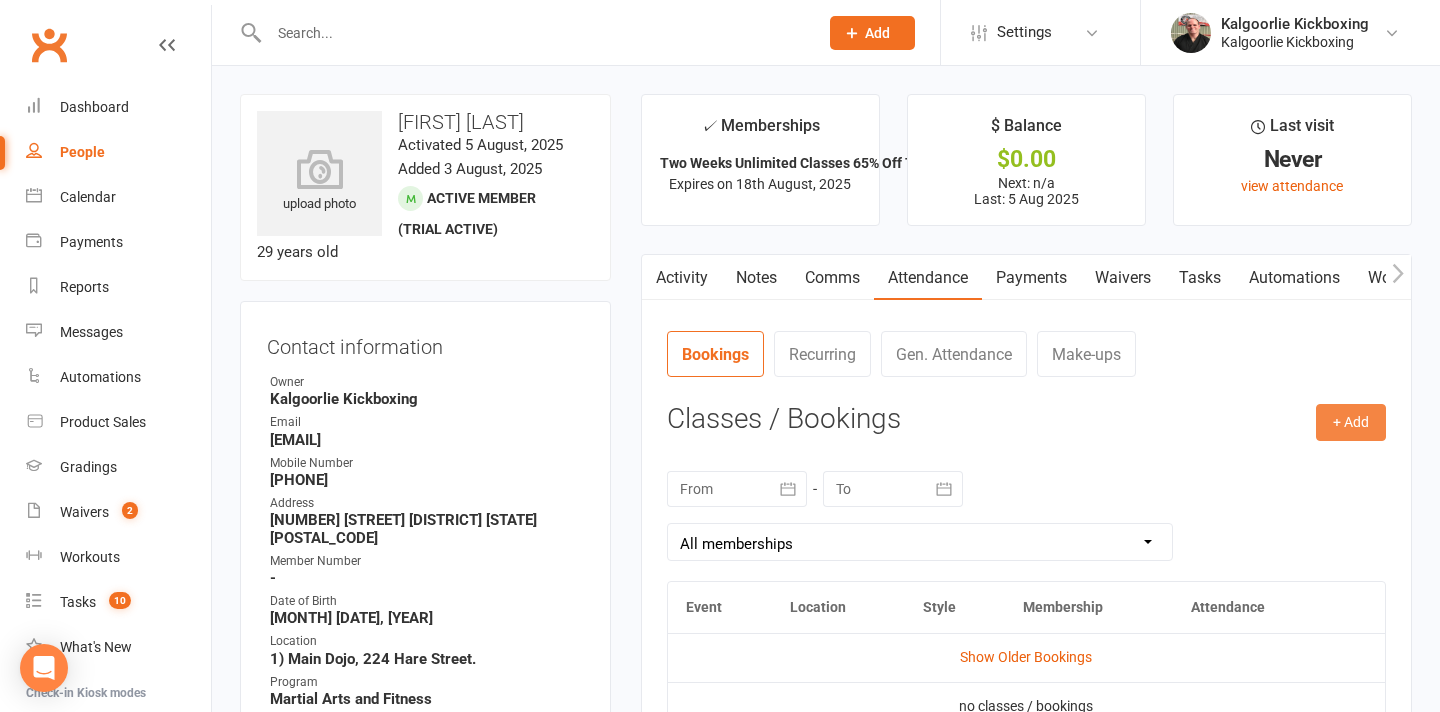 click on "+ Add" at bounding box center [1351, 422] 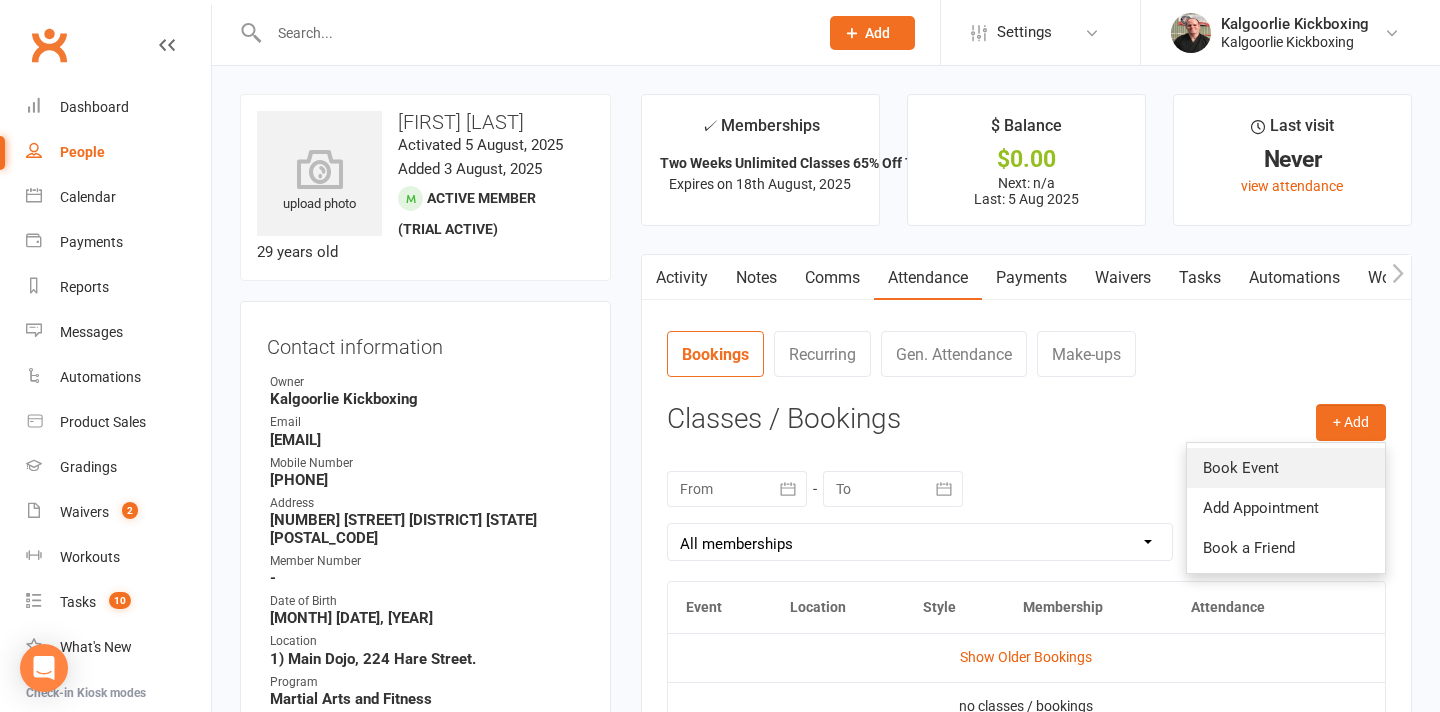 click on "Book Event" at bounding box center [1286, 468] 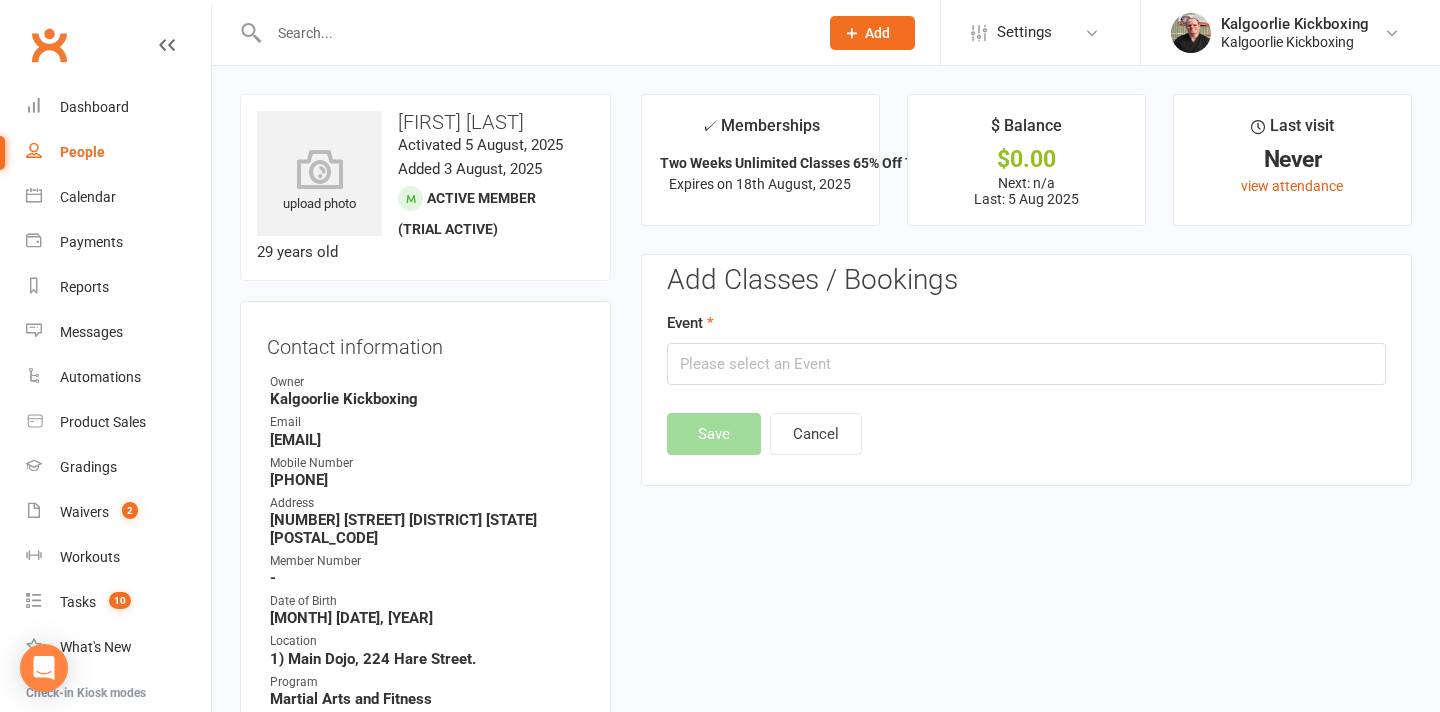 scroll, scrollTop: 154, scrollLeft: 0, axis: vertical 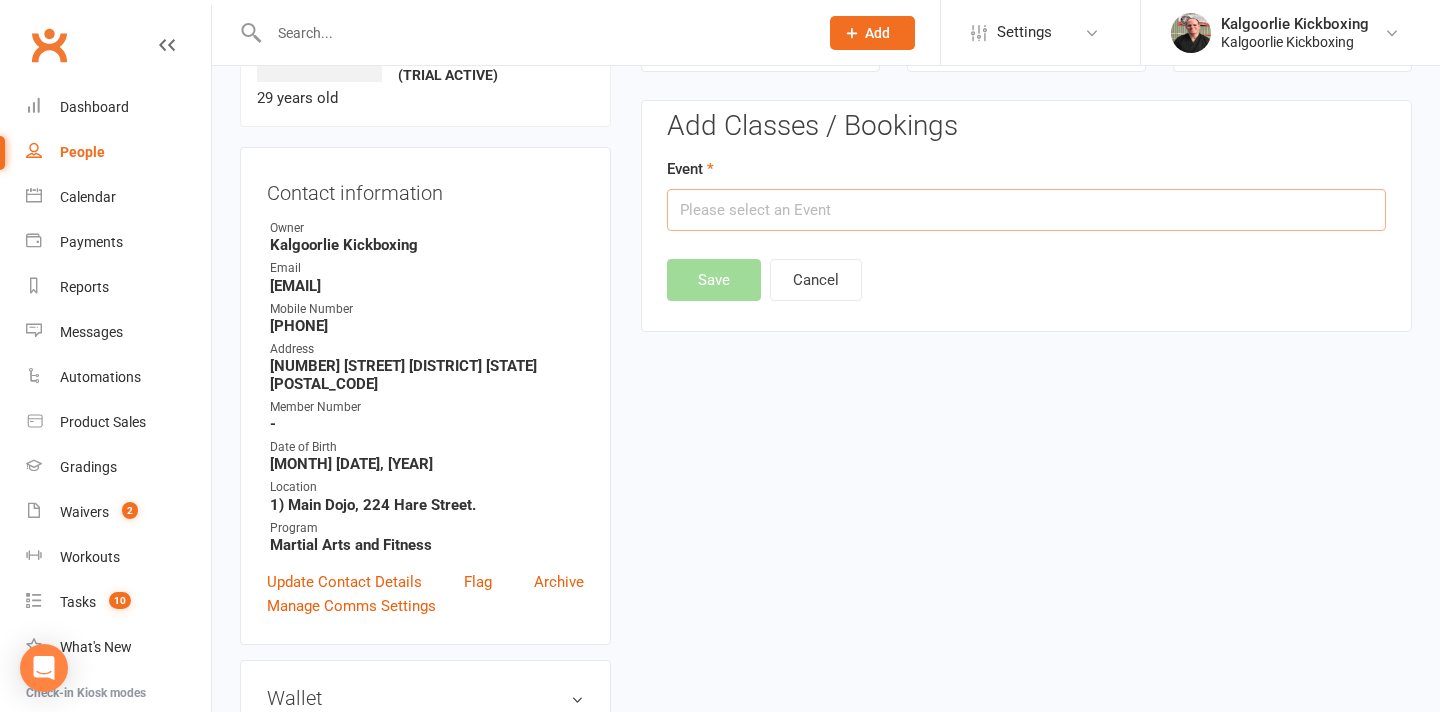 click at bounding box center (1026, 210) 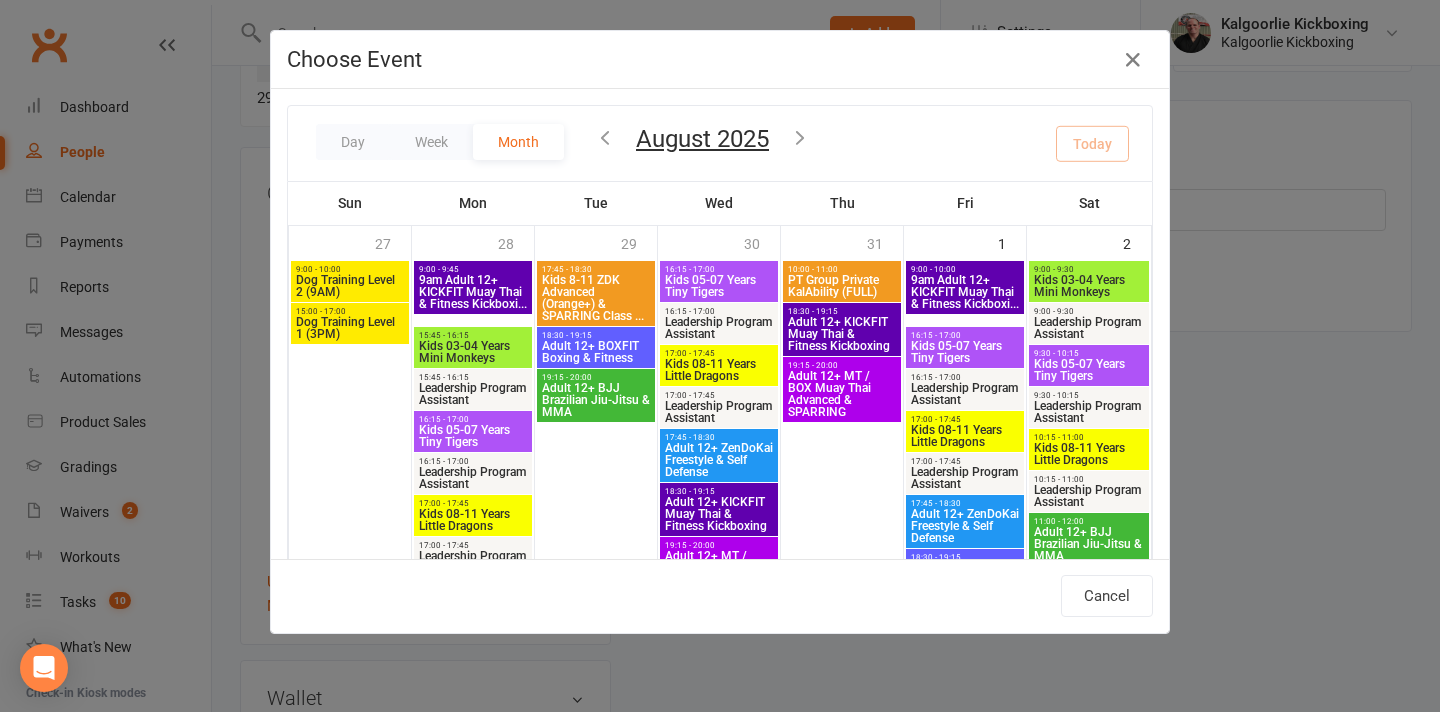 scroll, scrollTop: 532, scrollLeft: 0, axis: vertical 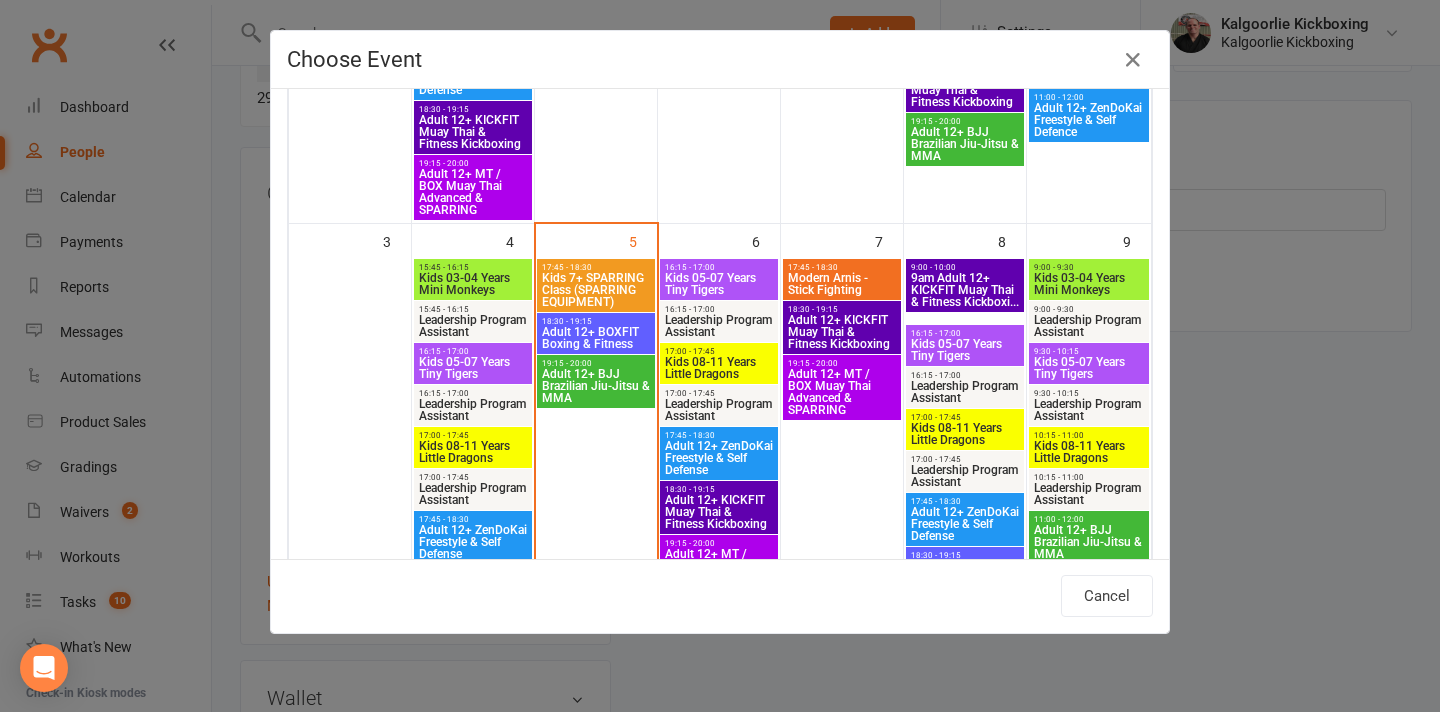 click on "Adult 12+ BJJ Brazilian Jiu-Jitsu & MMA" at bounding box center [596, 386] 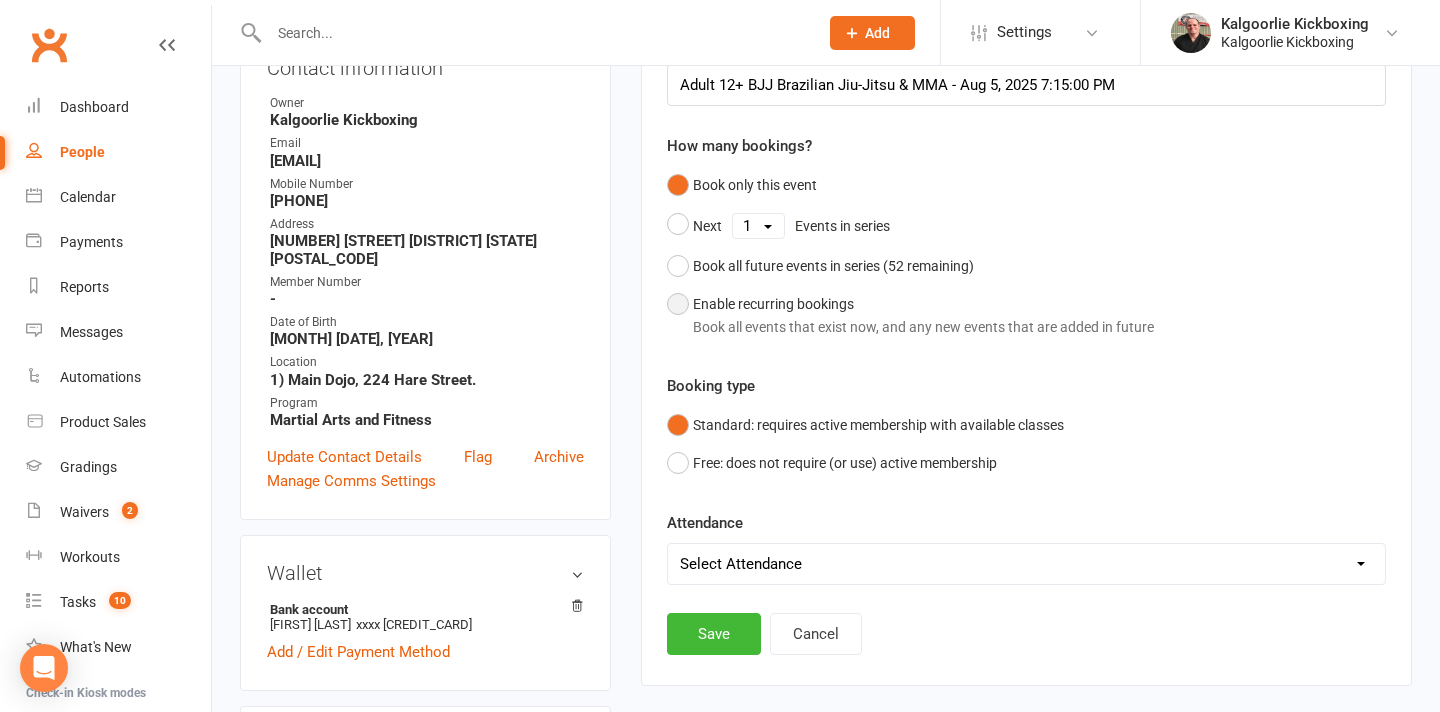 scroll, scrollTop: 315, scrollLeft: 0, axis: vertical 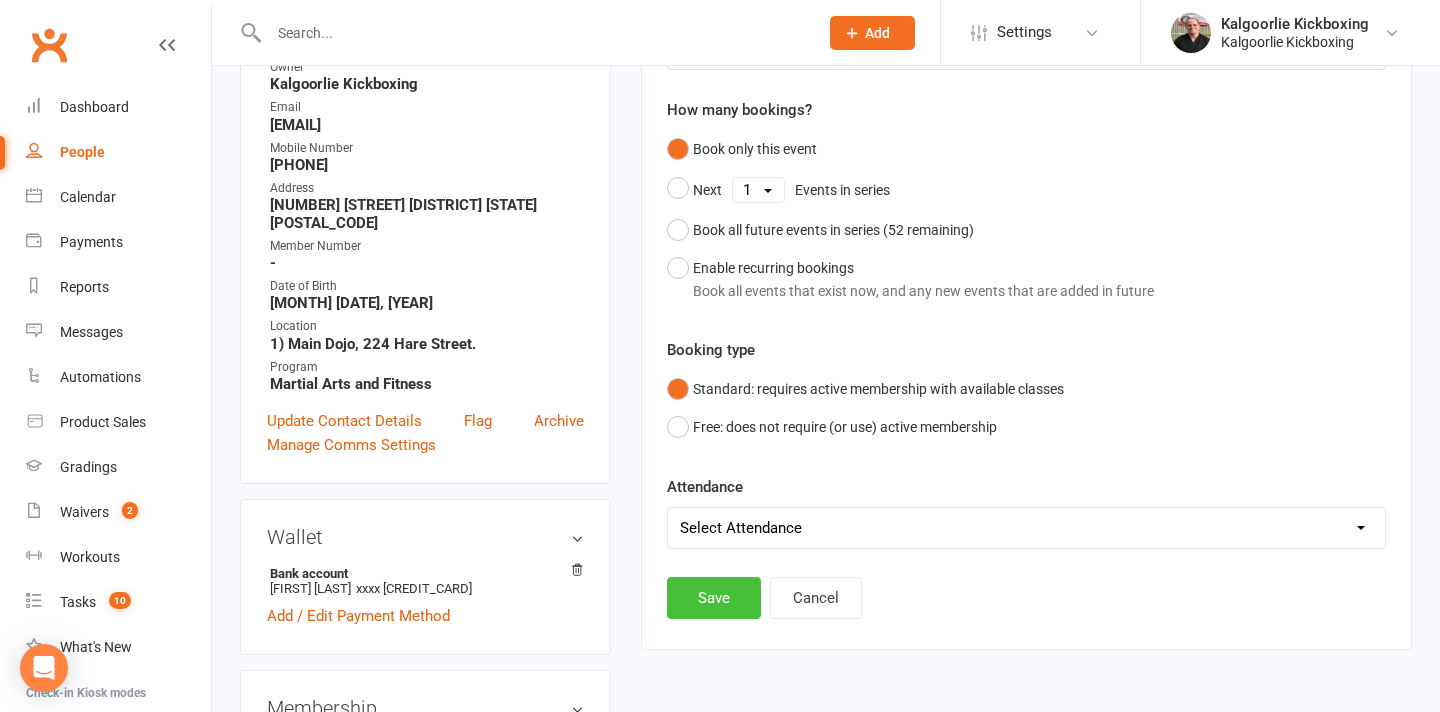 click on "Save" at bounding box center (714, 598) 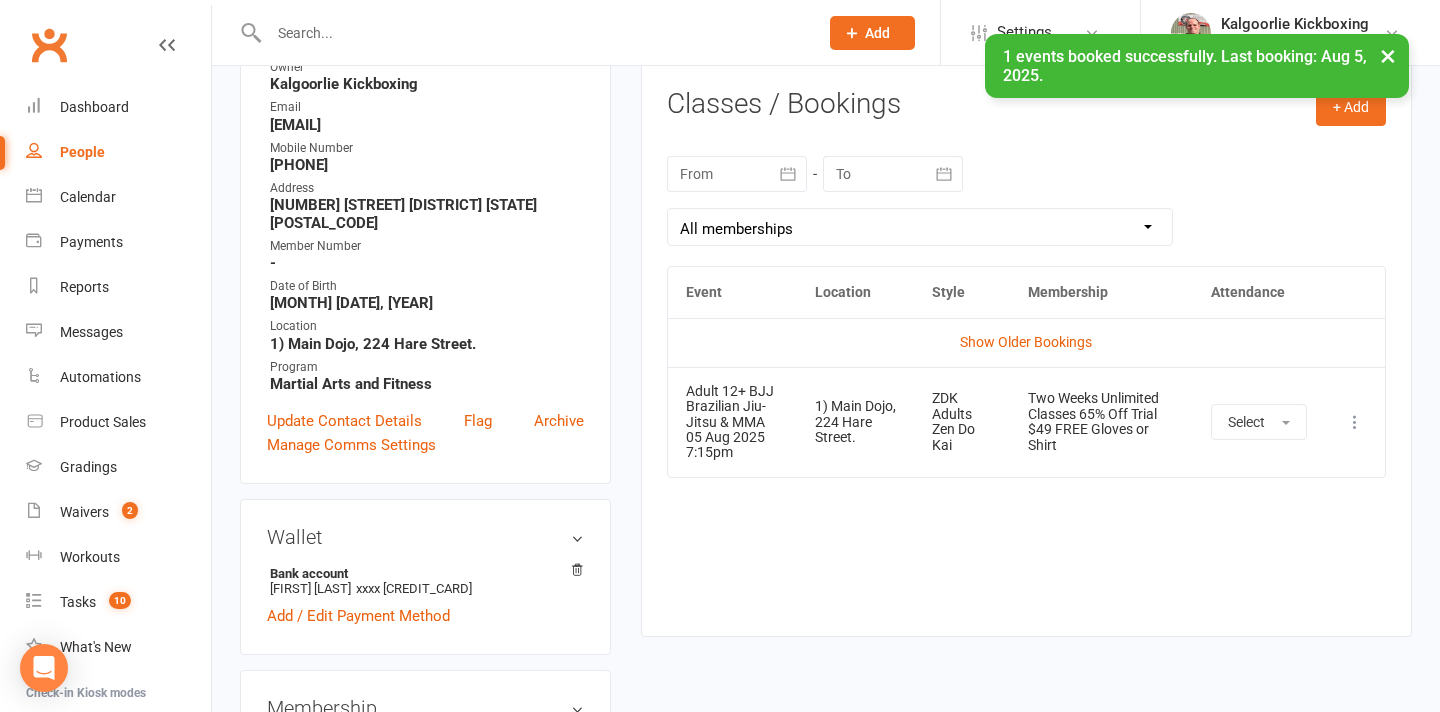 scroll, scrollTop: 0, scrollLeft: 0, axis: both 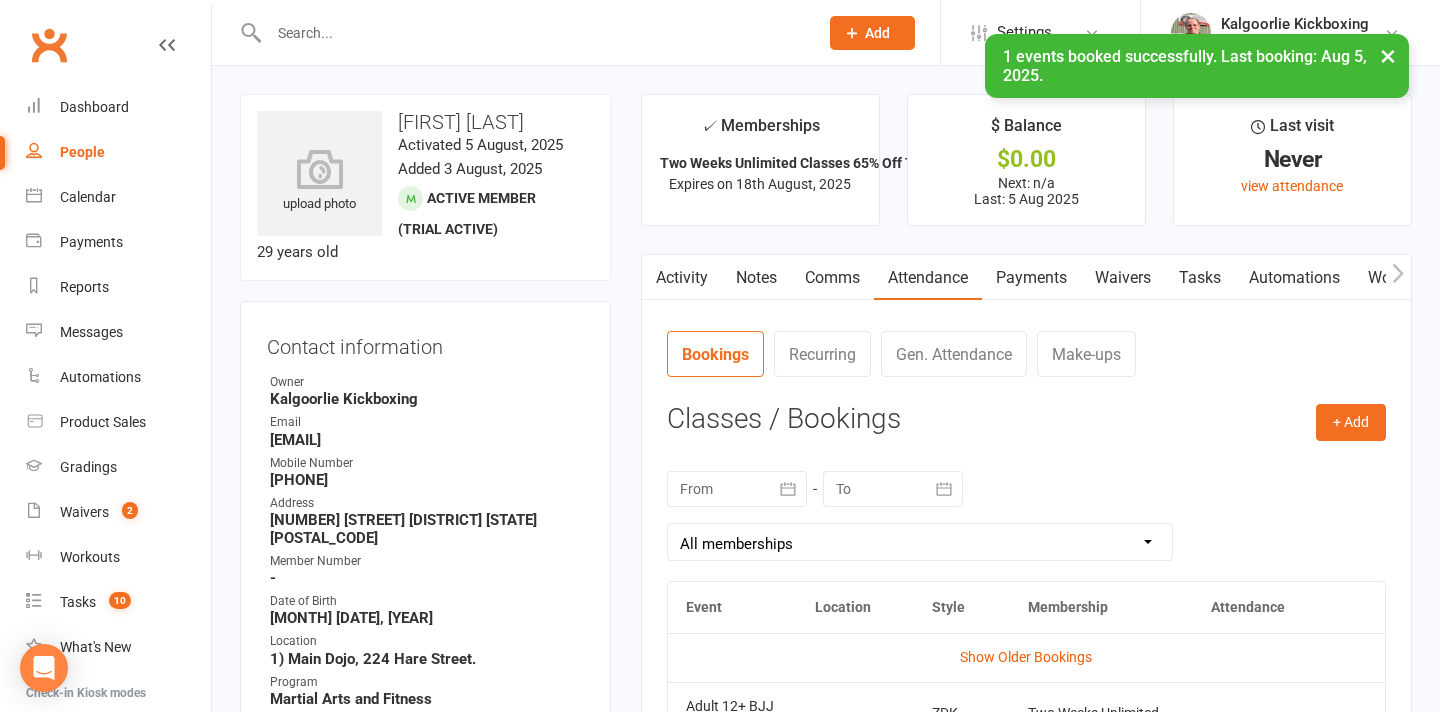 click on "Activity" at bounding box center [682, 278] 